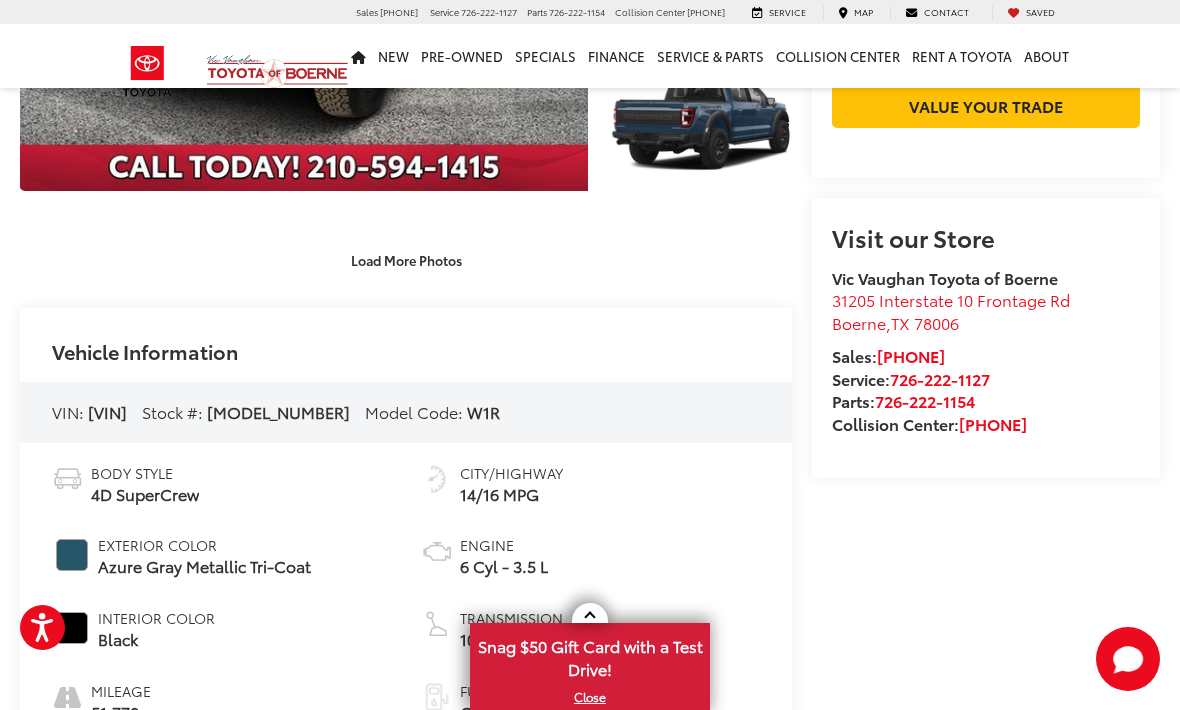 scroll, scrollTop: 421, scrollLeft: 0, axis: vertical 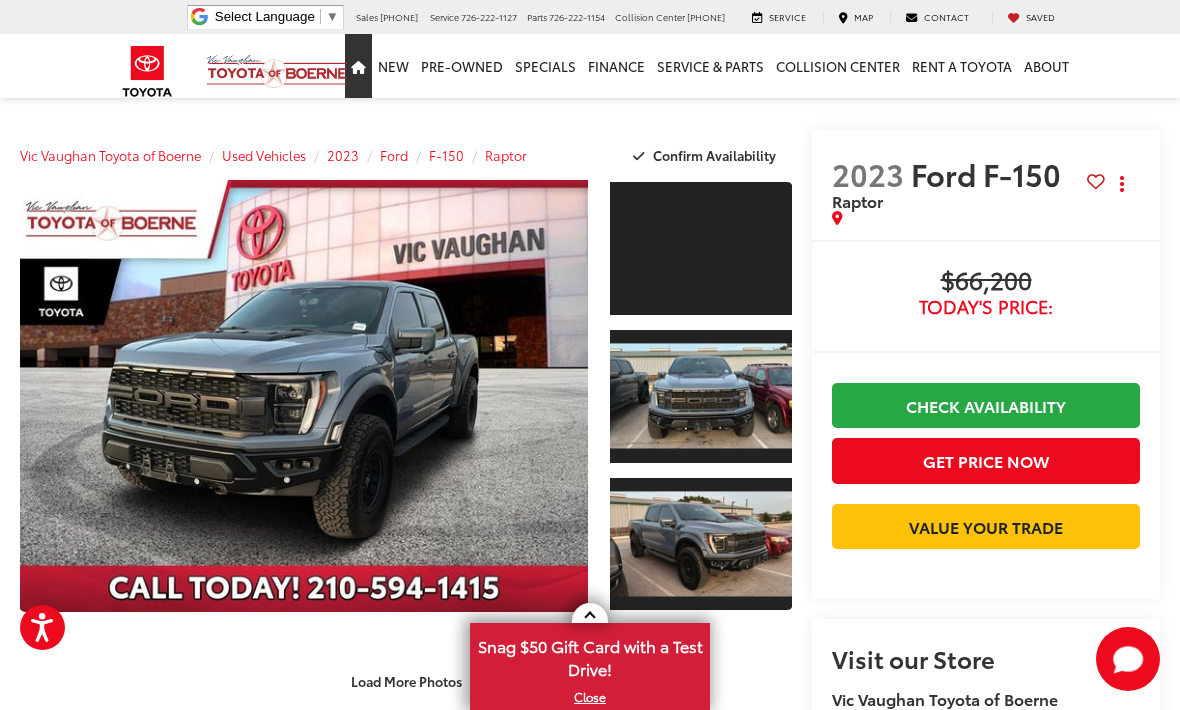 click at bounding box center (358, 67) 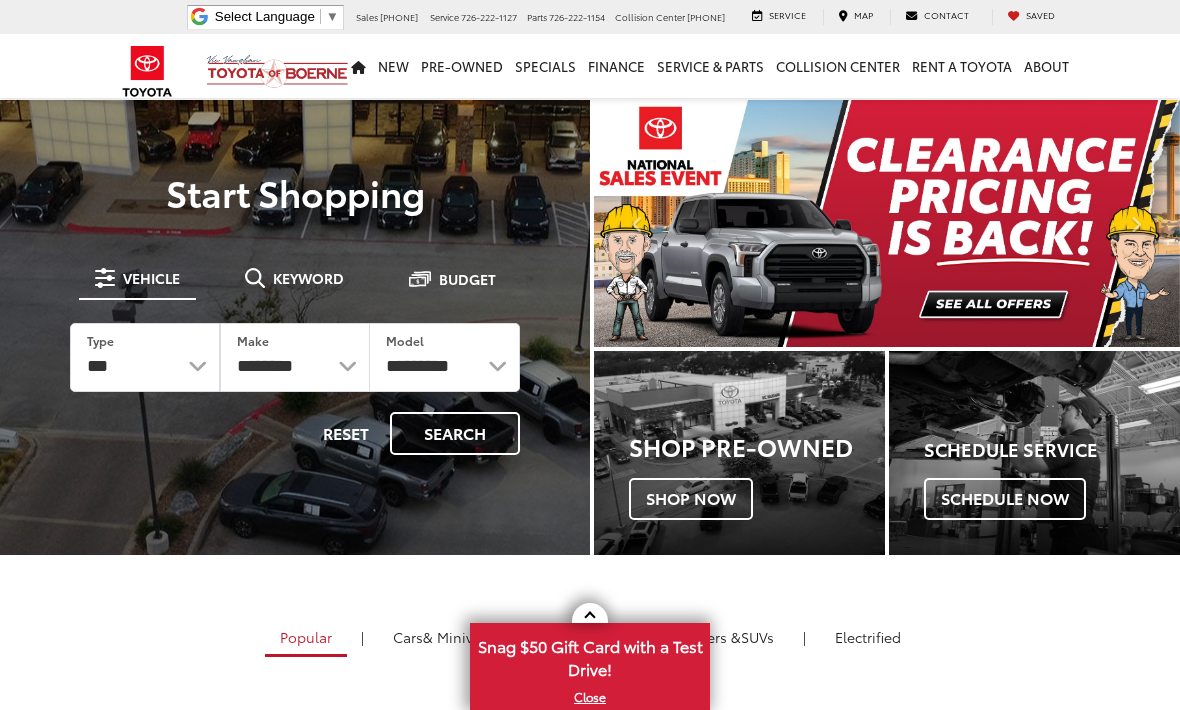 scroll, scrollTop: 0, scrollLeft: 0, axis: both 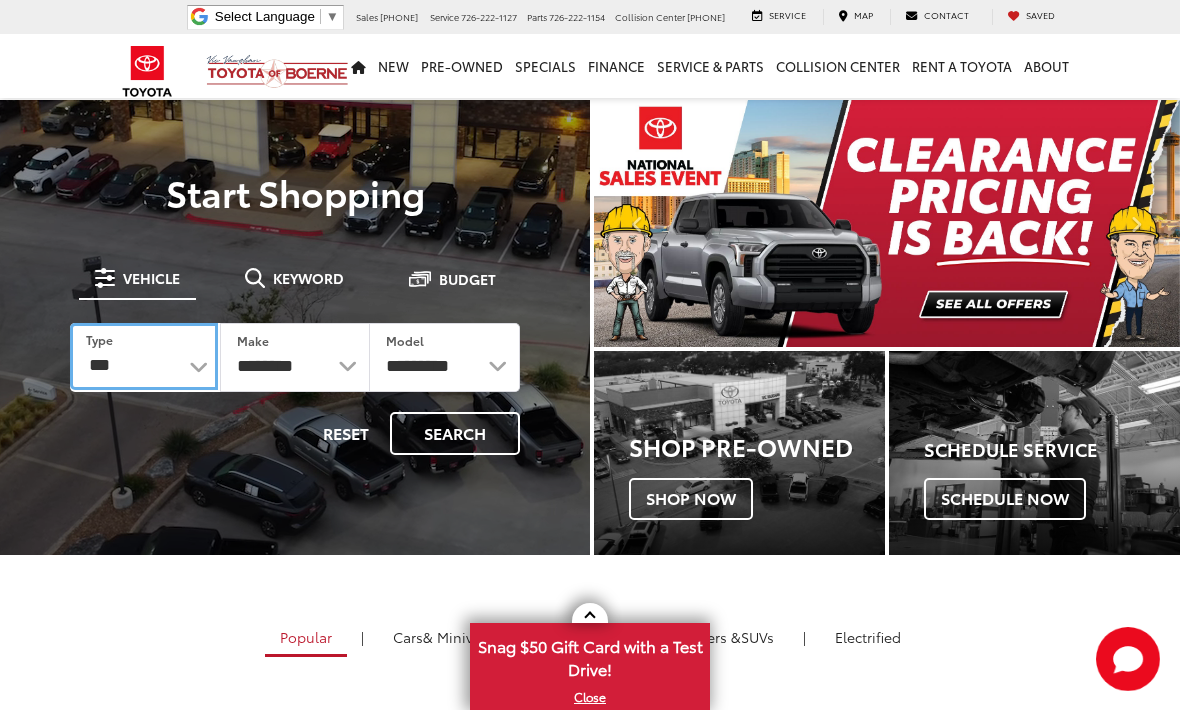 click on "***
***
****
*********" at bounding box center (144, 356) 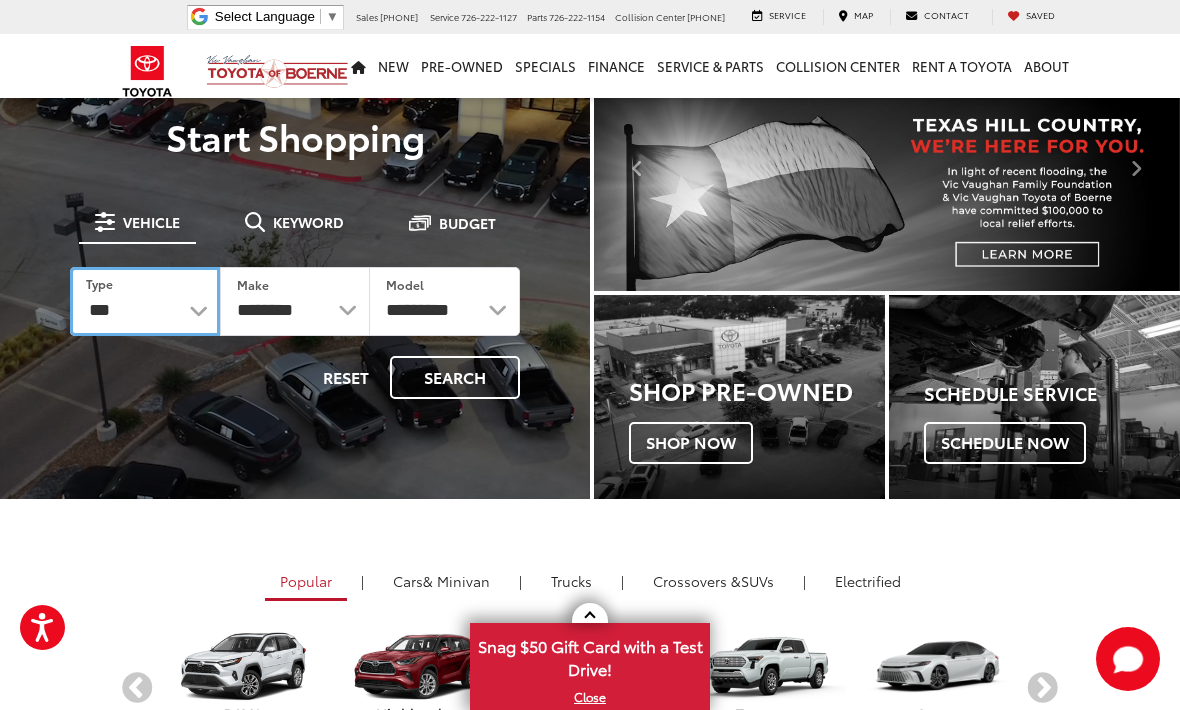 scroll, scrollTop: 57, scrollLeft: 0, axis: vertical 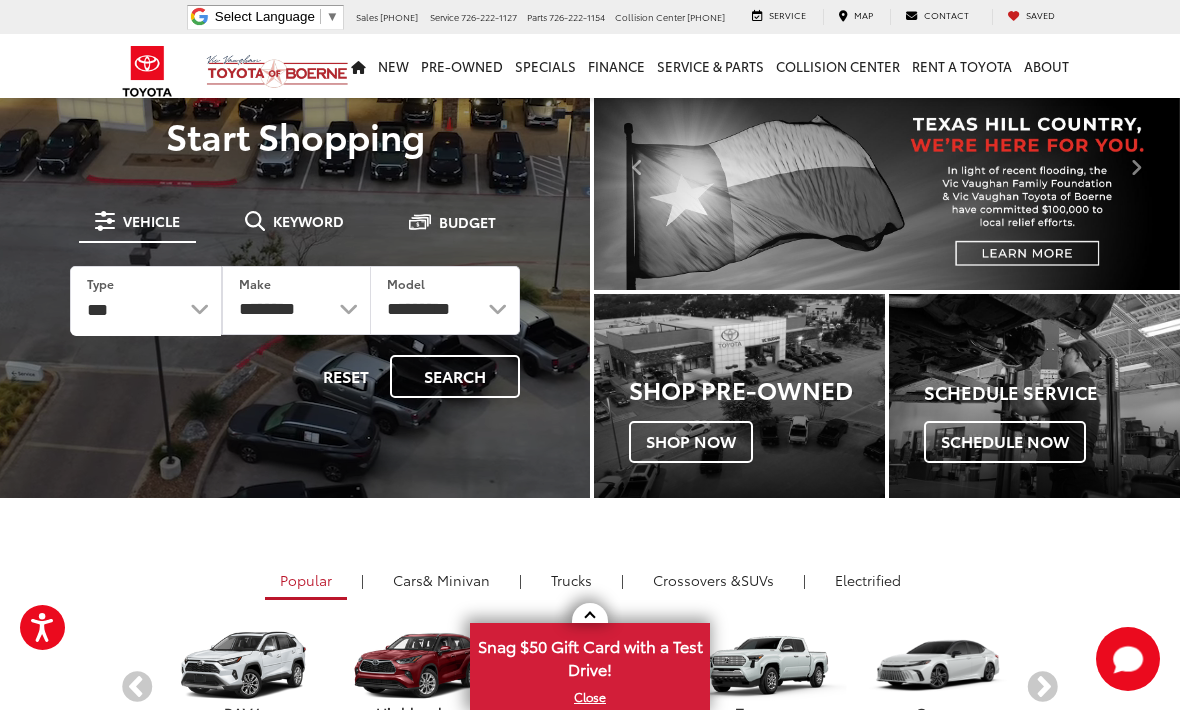 click on "Vehicle" at bounding box center (151, 221) 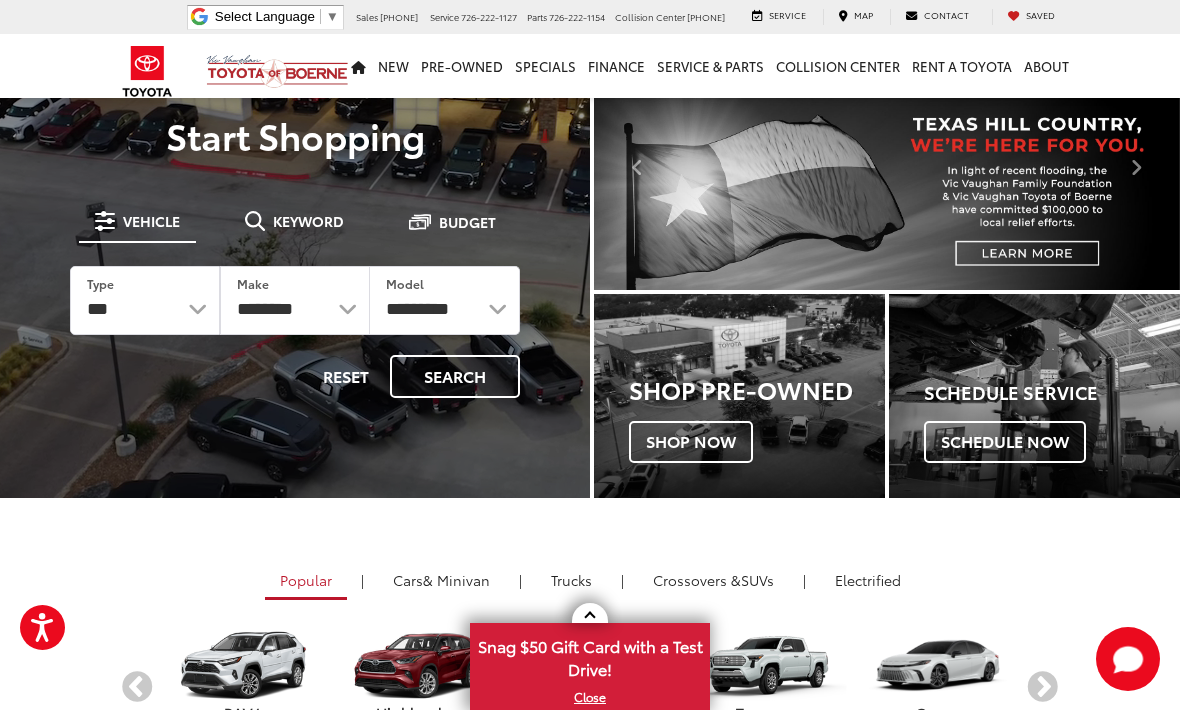 click on "Vehicle" at bounding box center [151, 221] 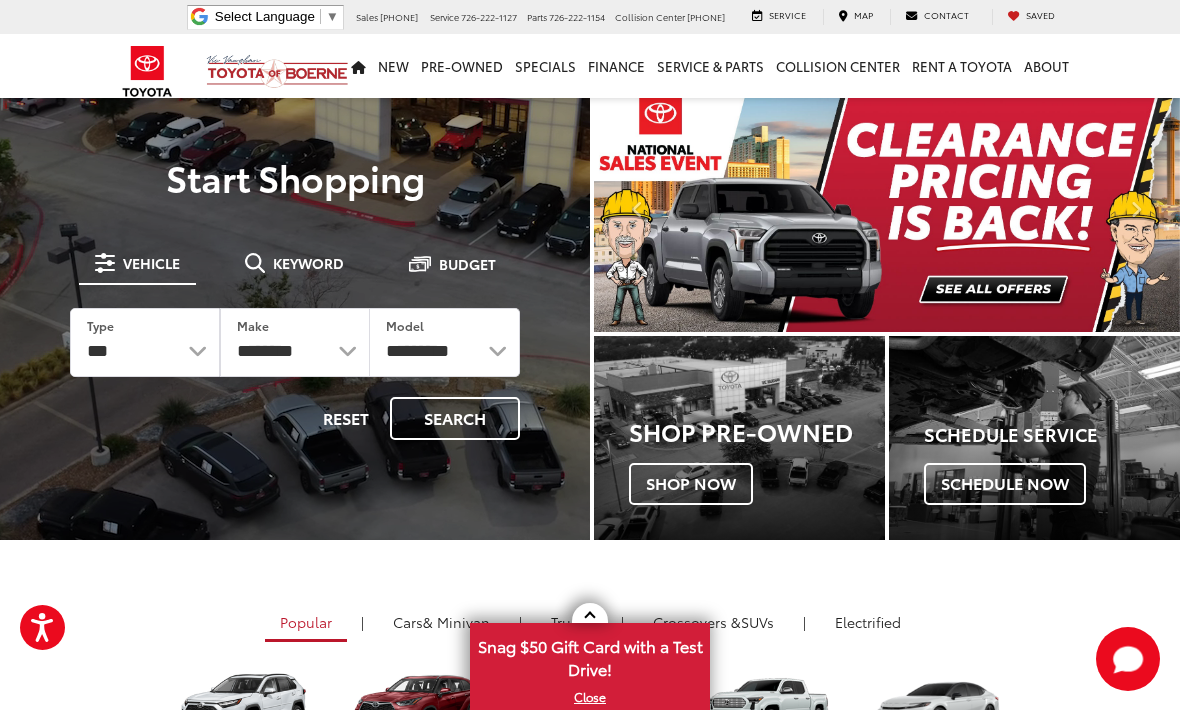 scroll, scrollTop: 0, scrollLeft: 0, axis: both 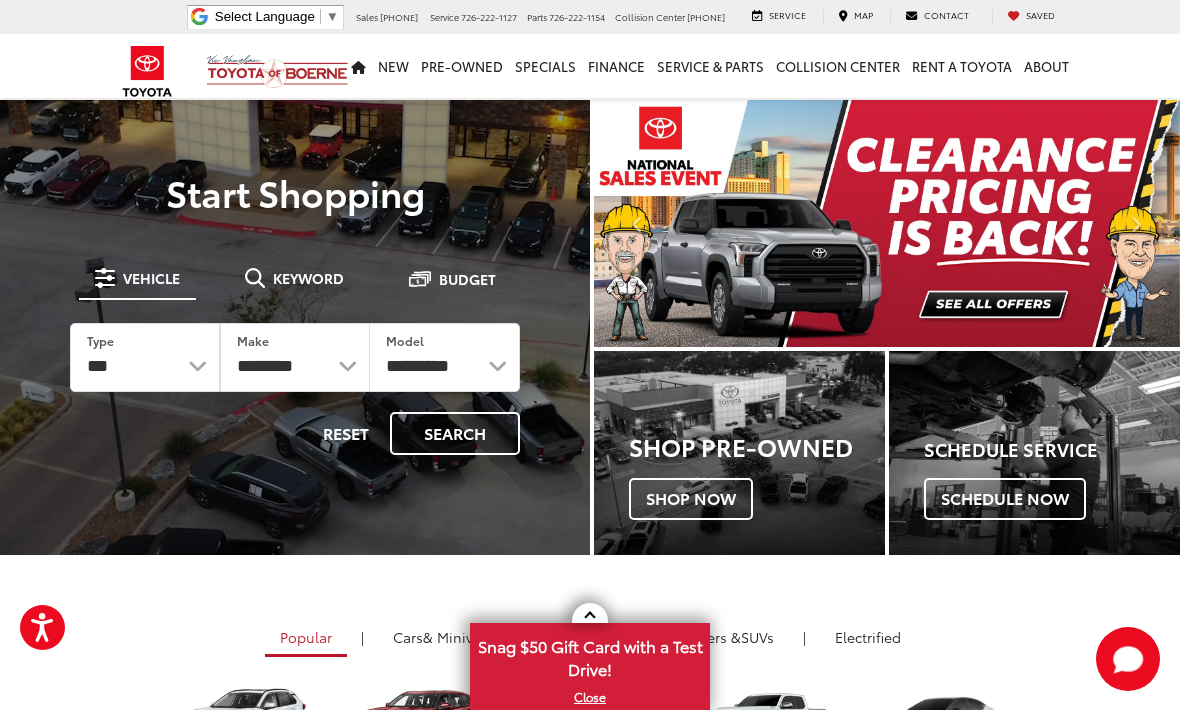 click on "Reset" at bounding box center (346, 433) 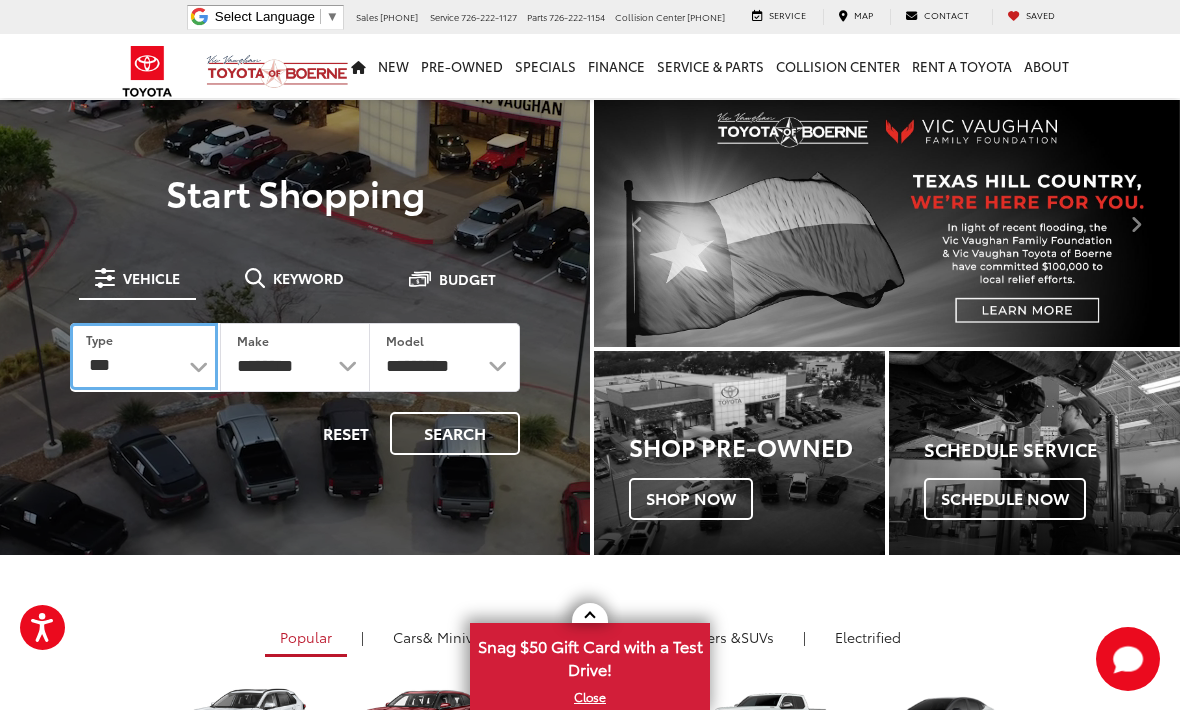 click on "***
***
****
*********" at bounding box center [144, 356] 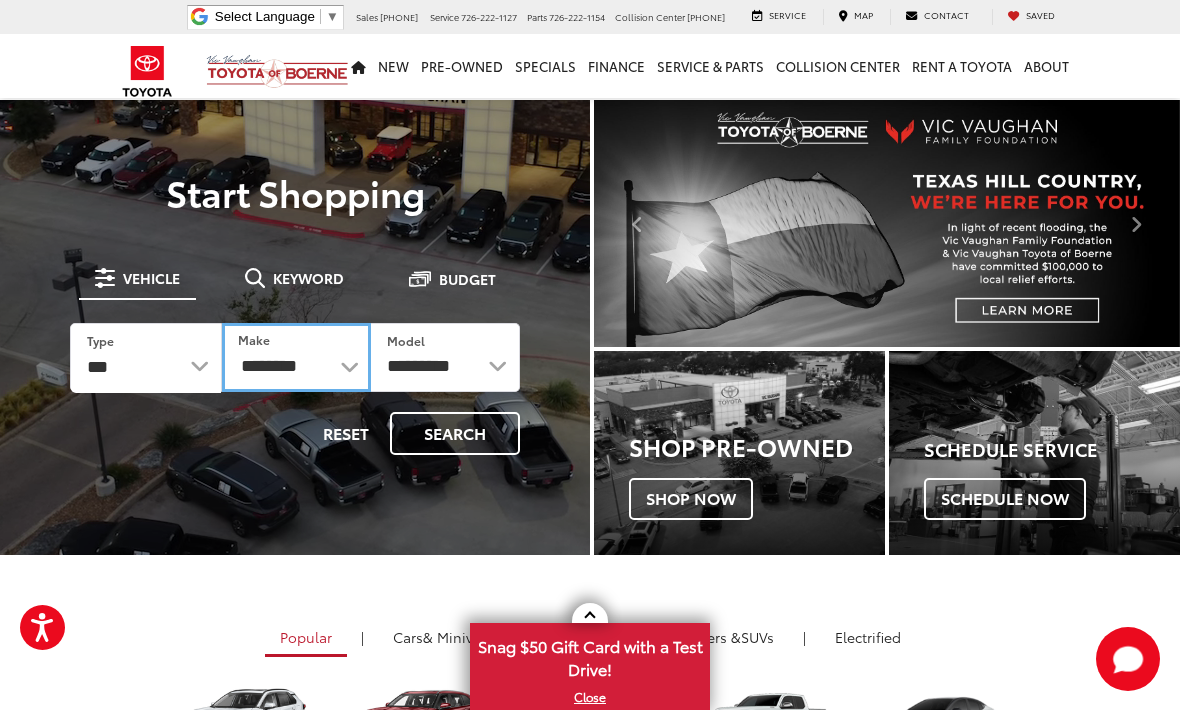click on "**********" at bounding box center [296, 357] 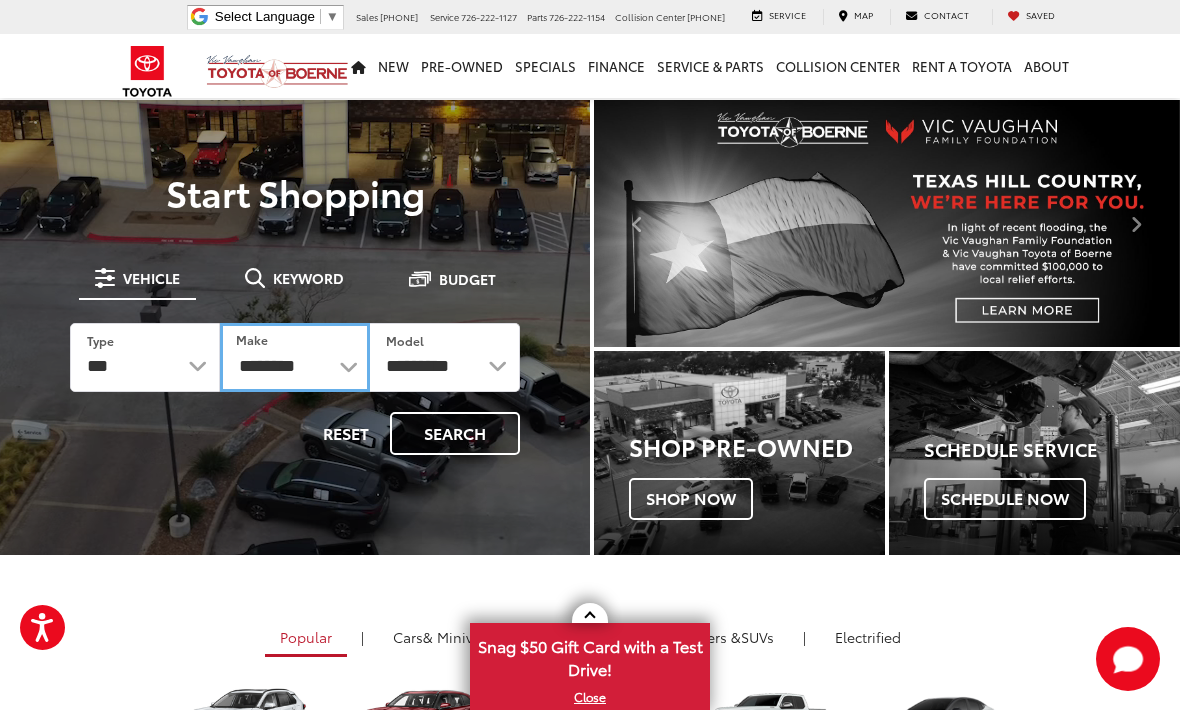 click on "**********" at bounding box center (295, 357) 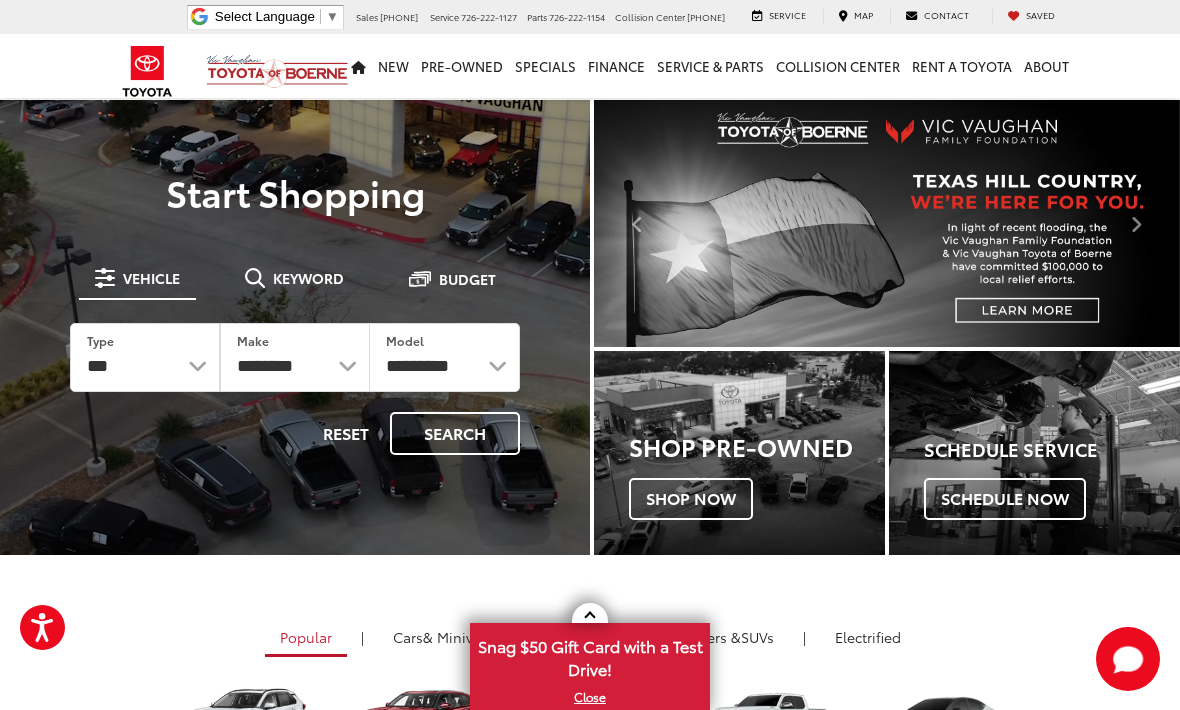 click on "Search" at bounding box center [455, 433] 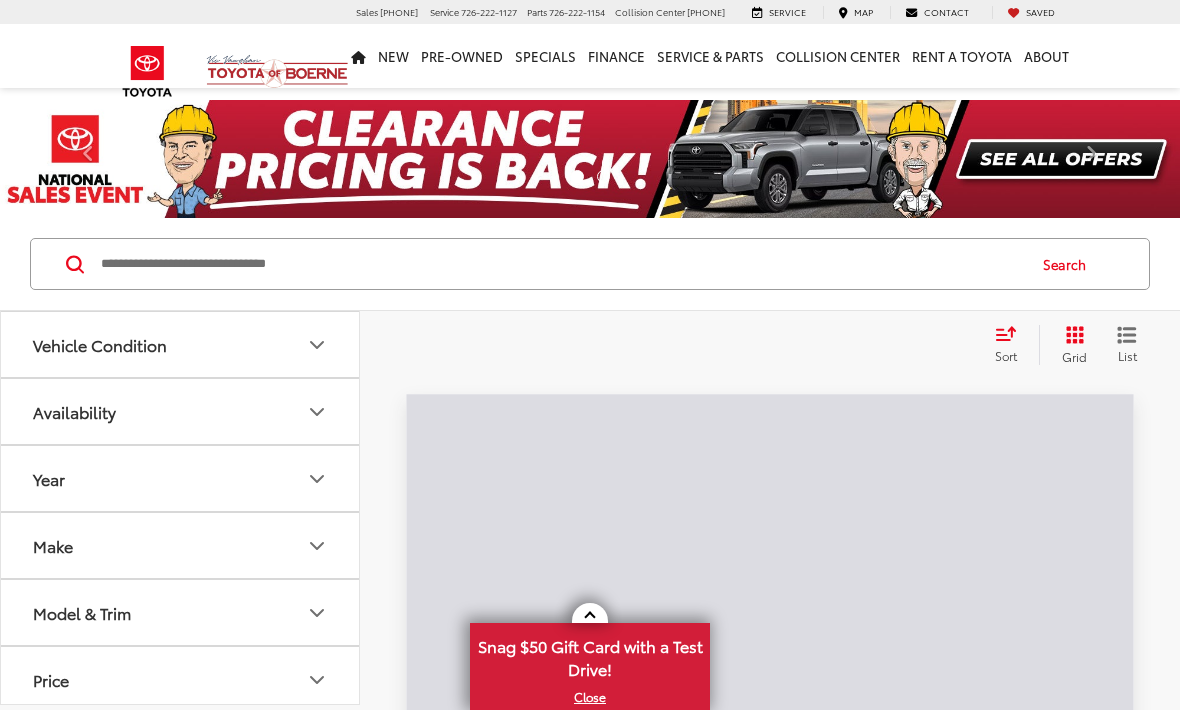 scroll, scrollTop: 0, scrollLeft: 0, axis: both 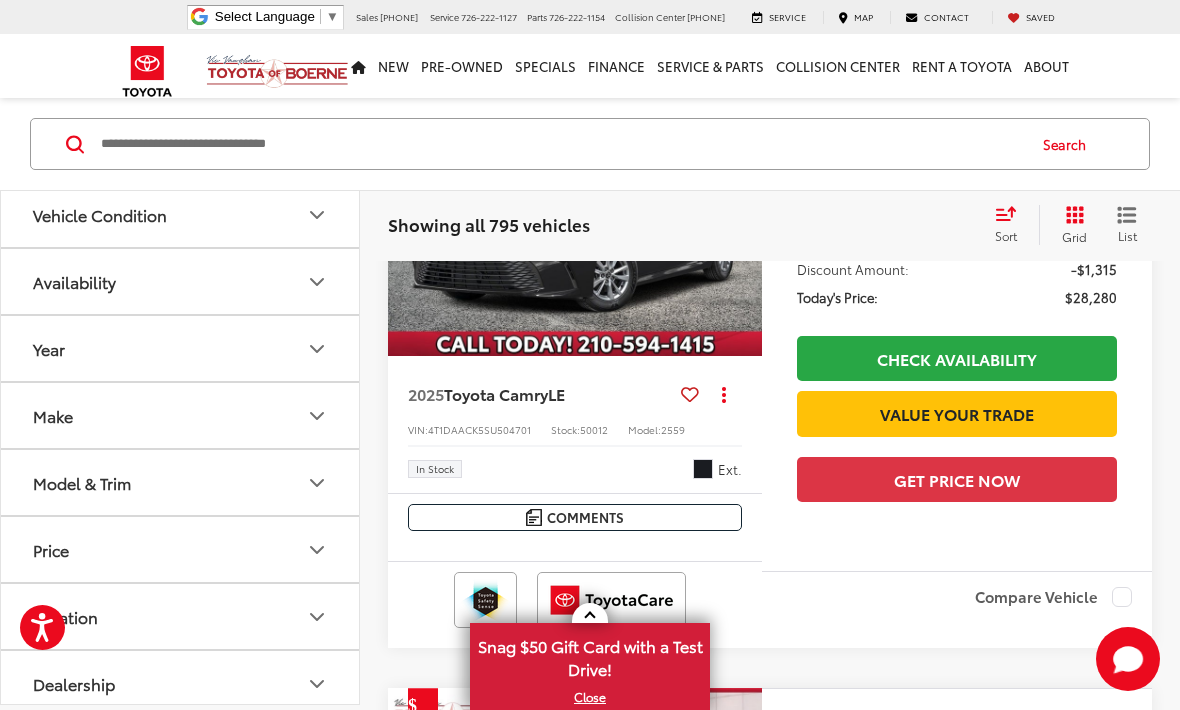 click on "Model & Trim" at bounding box center [82, 482] 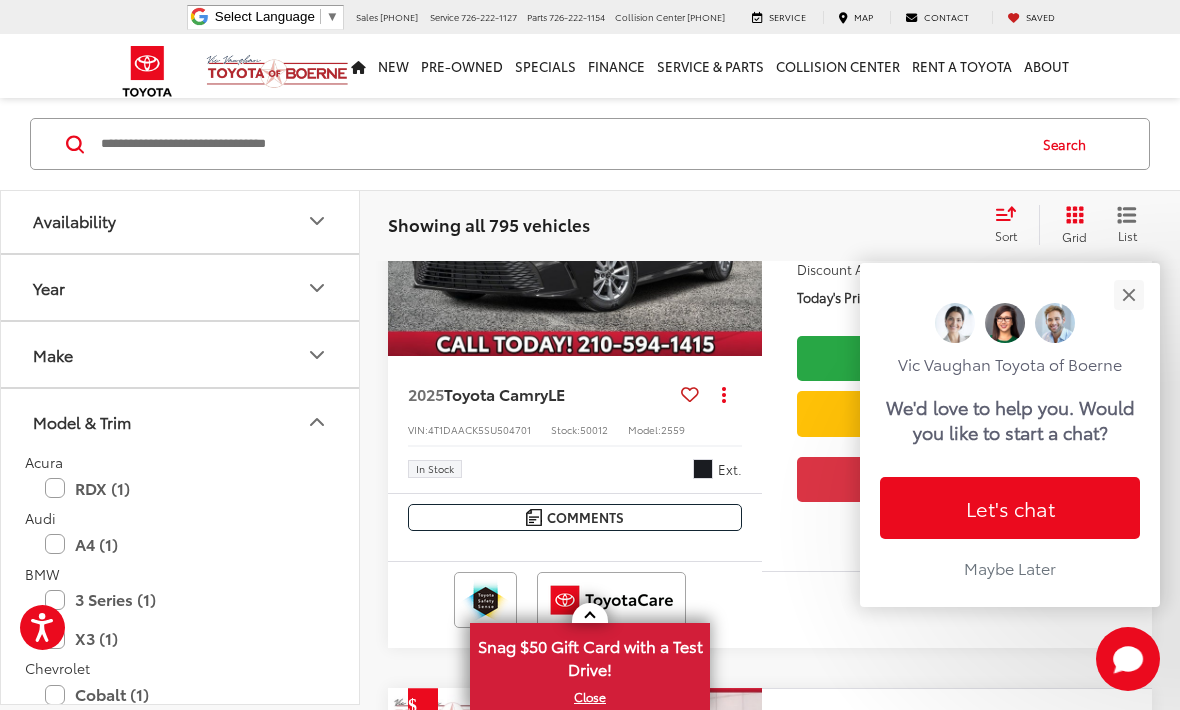 scroll, scrollTop: 80, scrollLeft: 0, axis: vertical 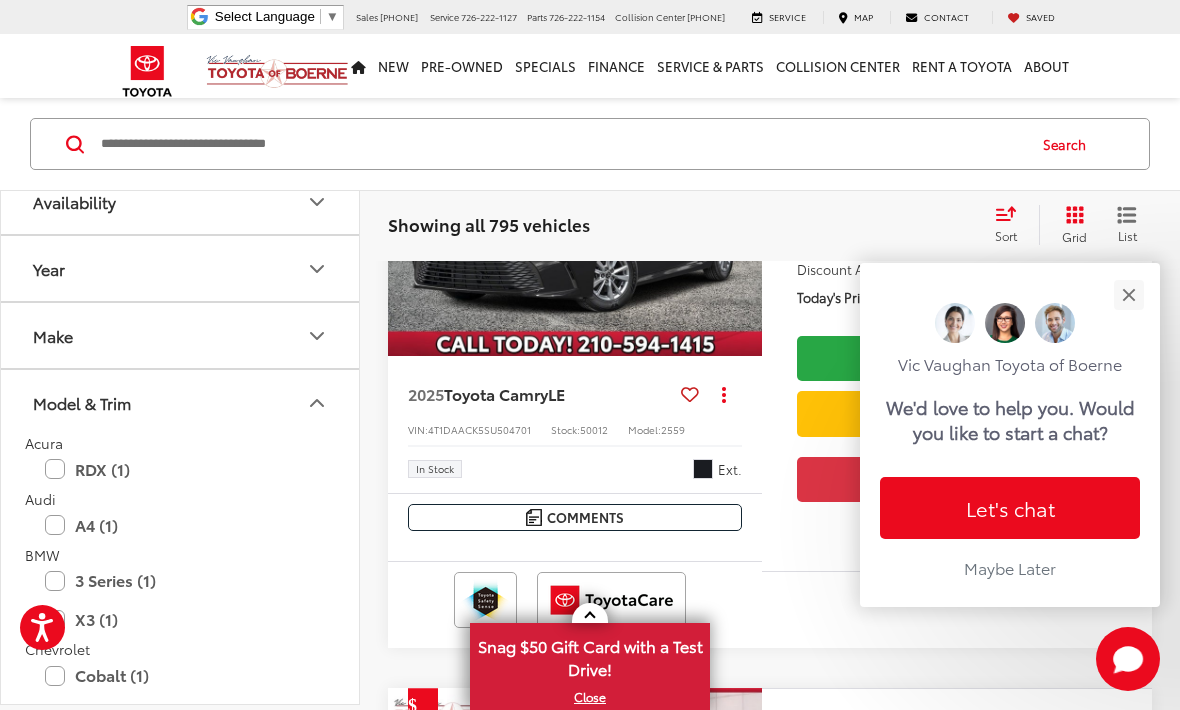 click on "Model & Trim" at bounding box center (82, 402) 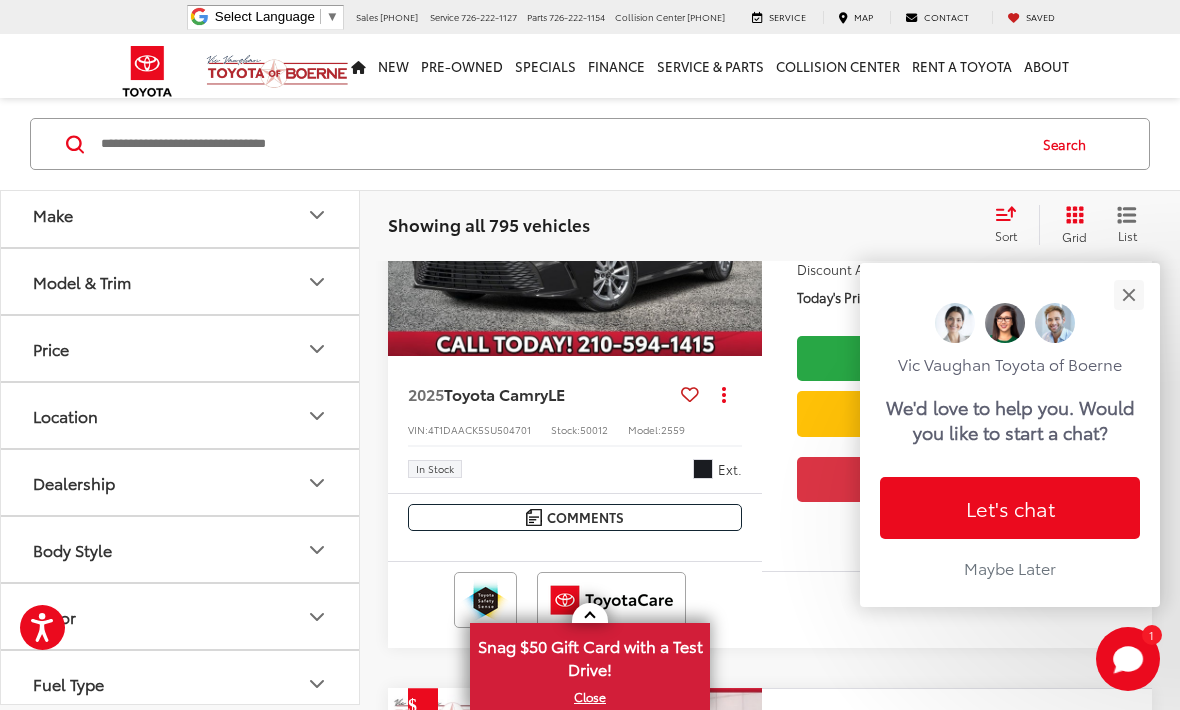 scroll, scrollTop: 220, scrollLeft: 0, axis: vertical 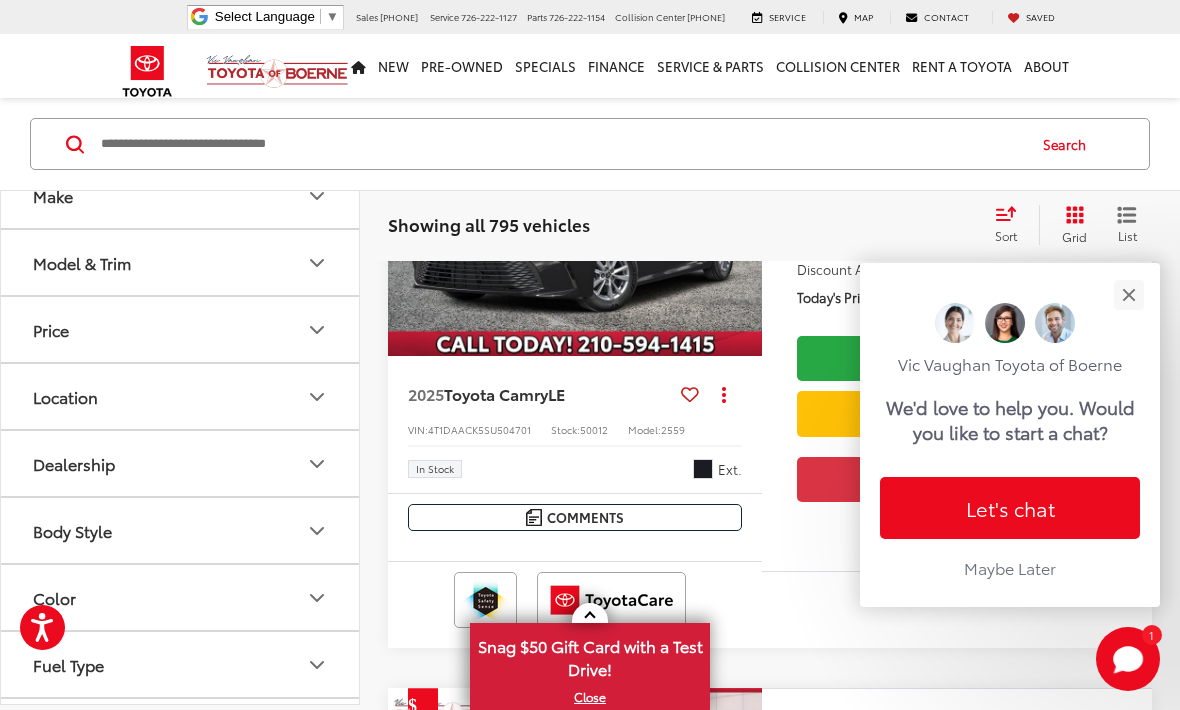 click on "Body Style" at bounding box center (72, 530) 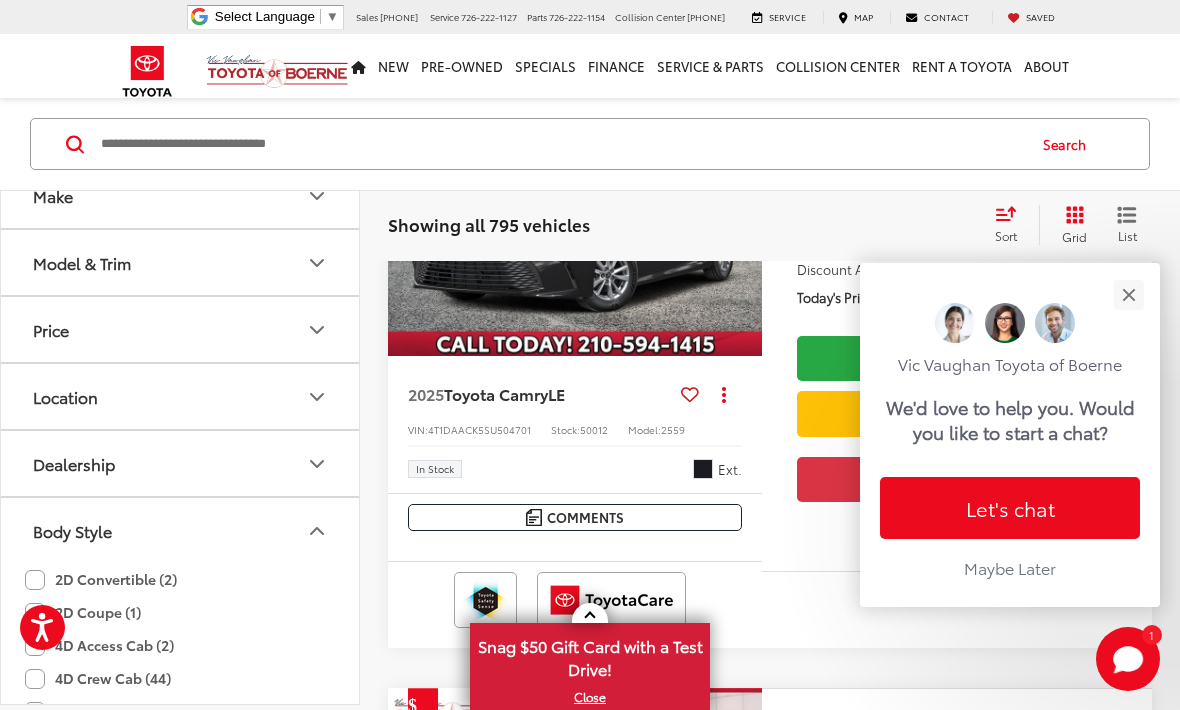 click at bounding box center [1128, 294] 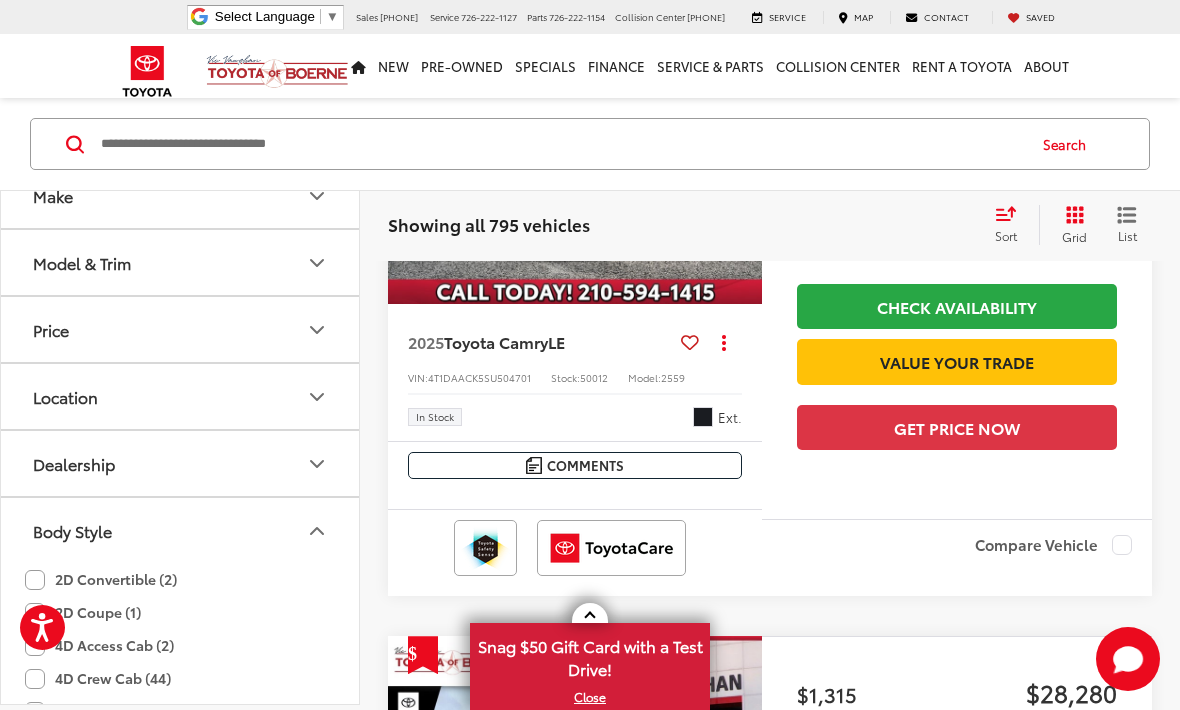 scroll, scrollTop: 392, scrollLeft: 0, axis: vertical 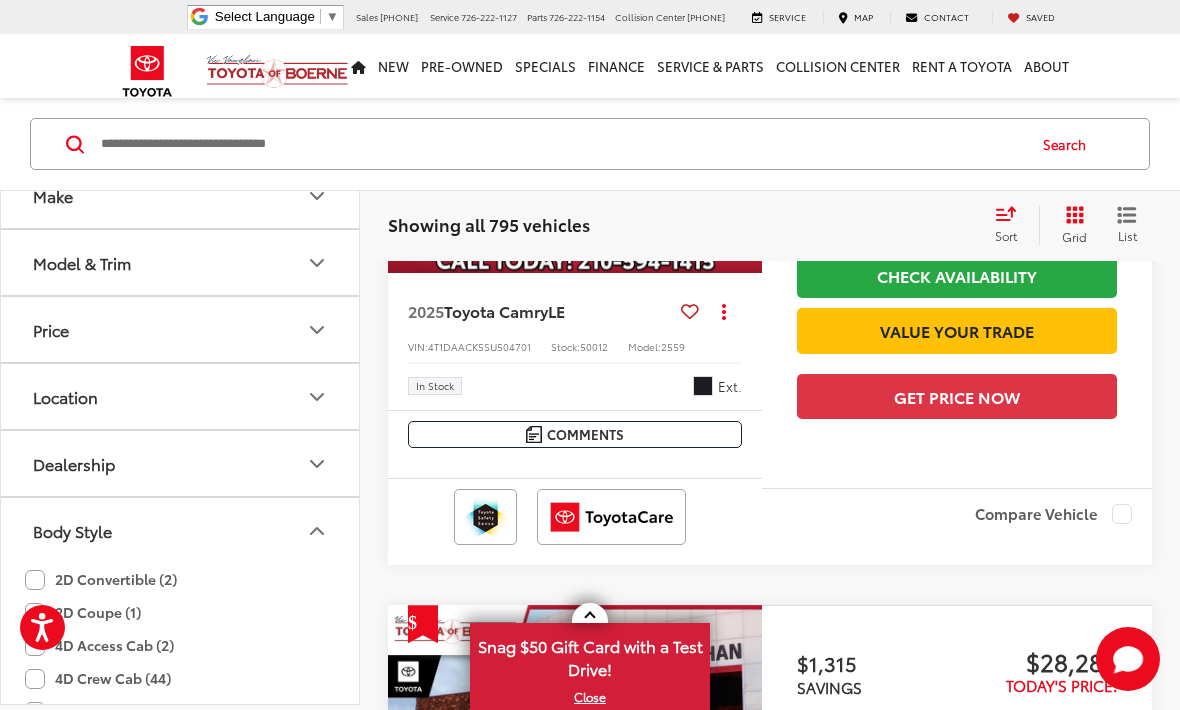 click on "2D Convertible (2)" 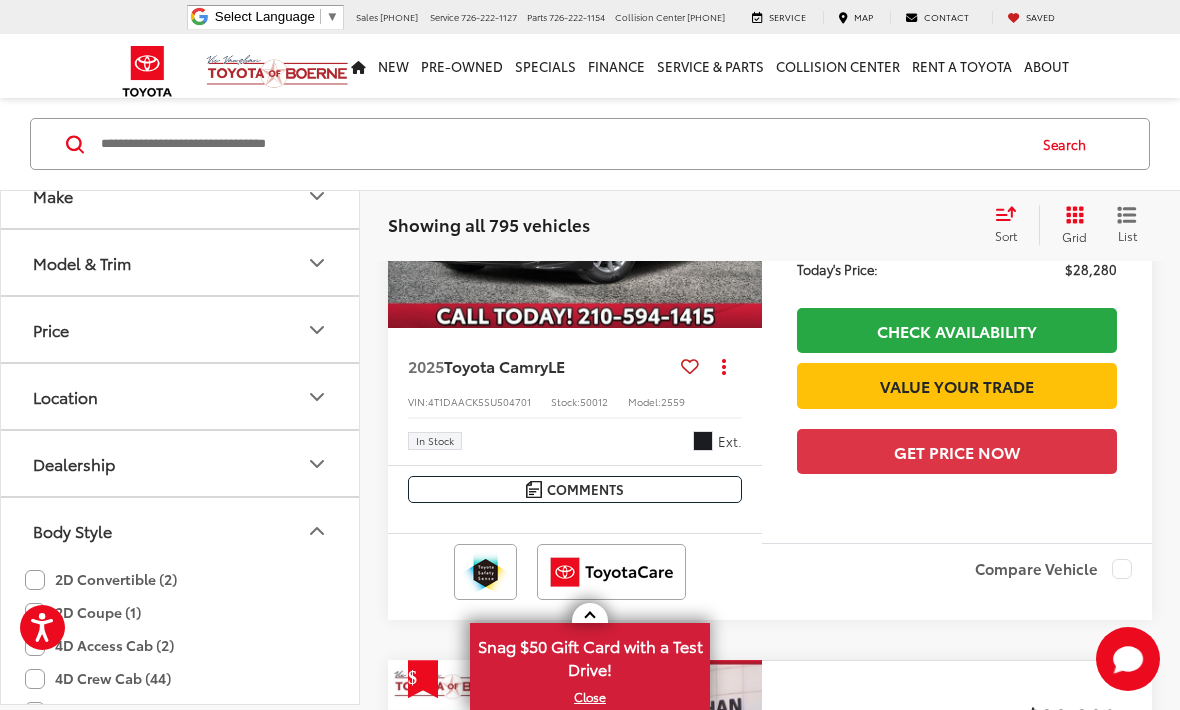 click on "2D Coupe (1)" 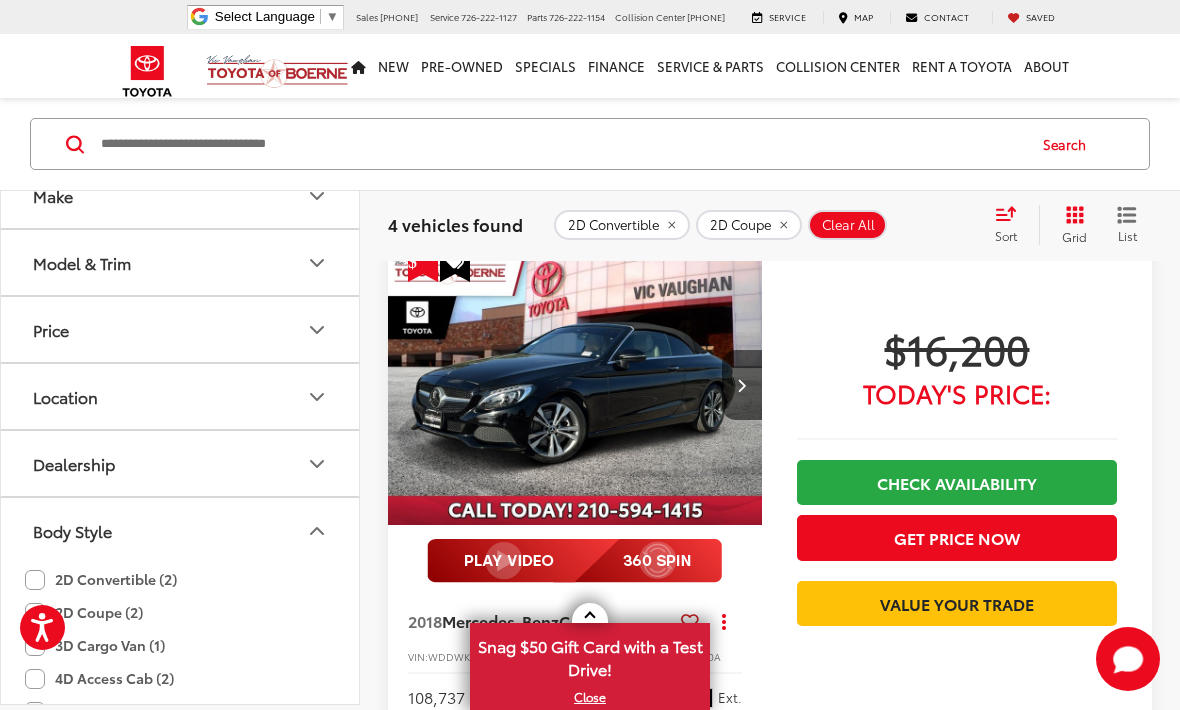 scroll, scrollTop: 135, scrollLeft: 0, axis: vertical 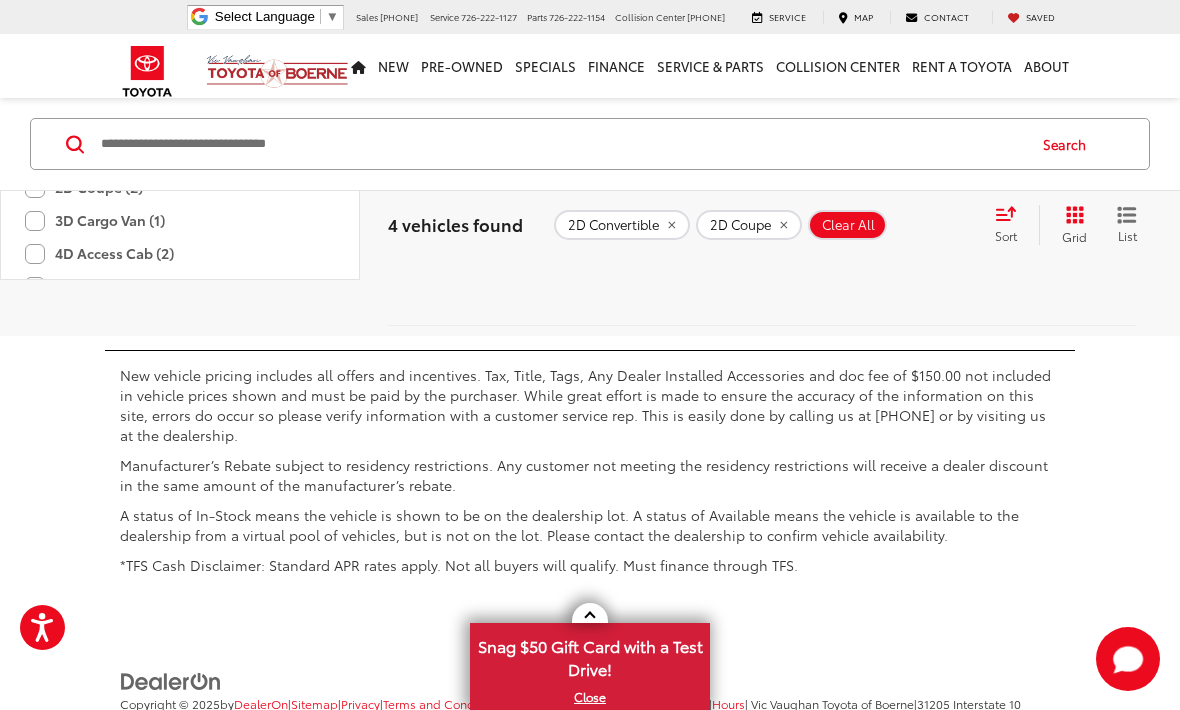 click on "2D Coupe (2)" 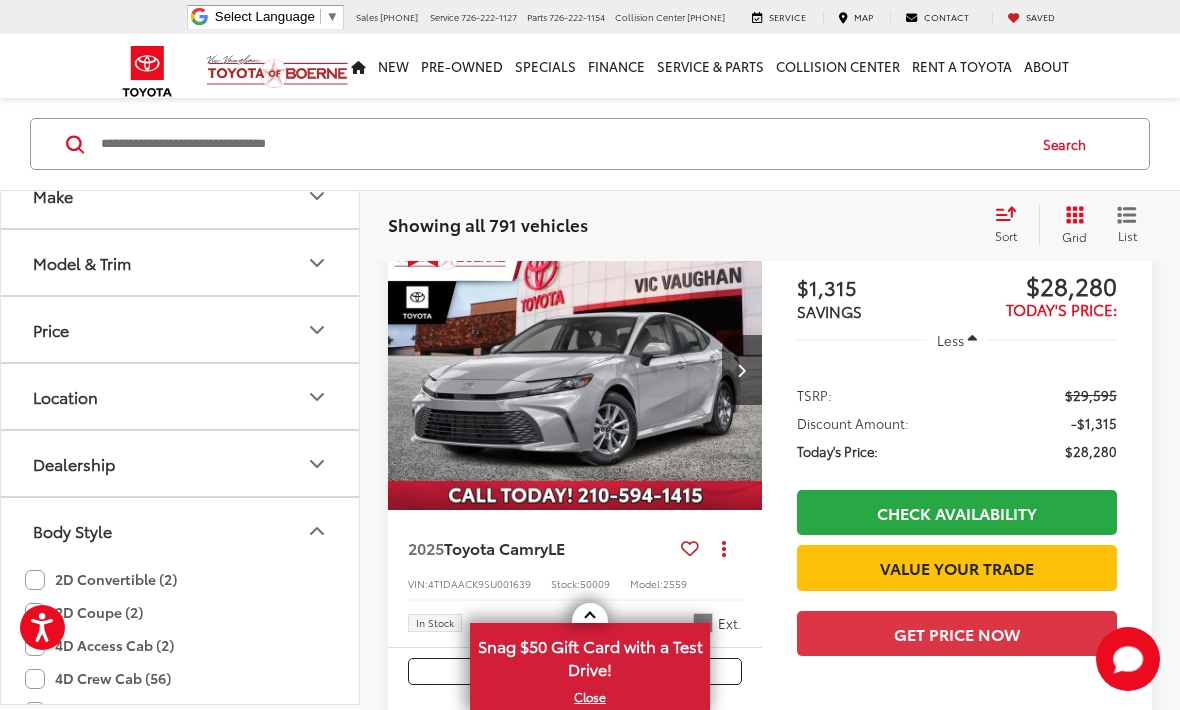 scroll, scrollTop: 761, scrollLeft: 0, axis: vertical 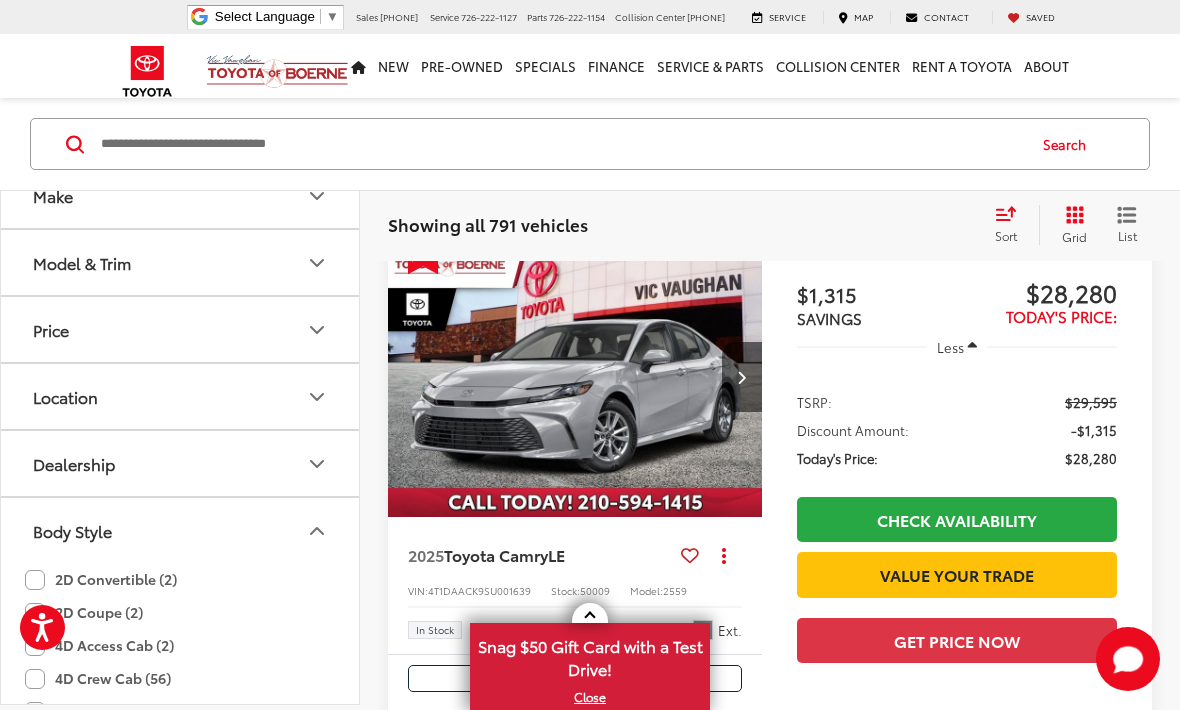 click on "Model & Trim" at bounding box center [82, 262] 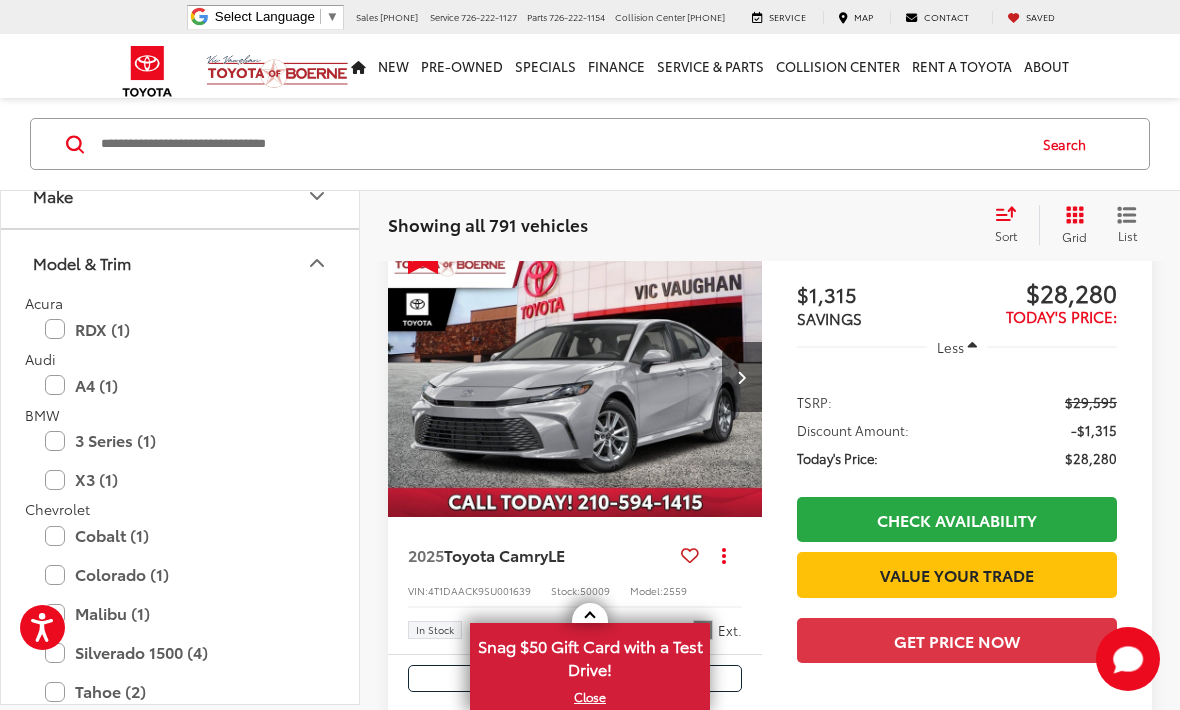 click on "Model & Trim" at bounding box center [181, 262] 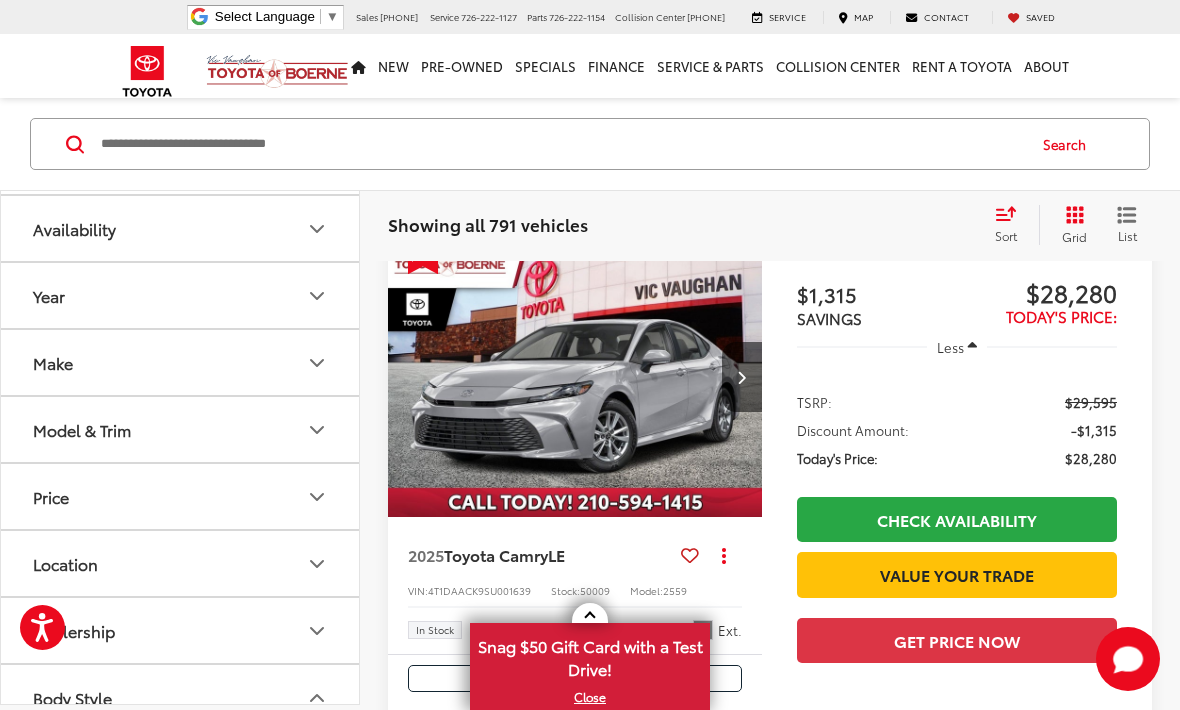 scroll, scrollTop: 46, scrollLeft: 0, axis: vertical 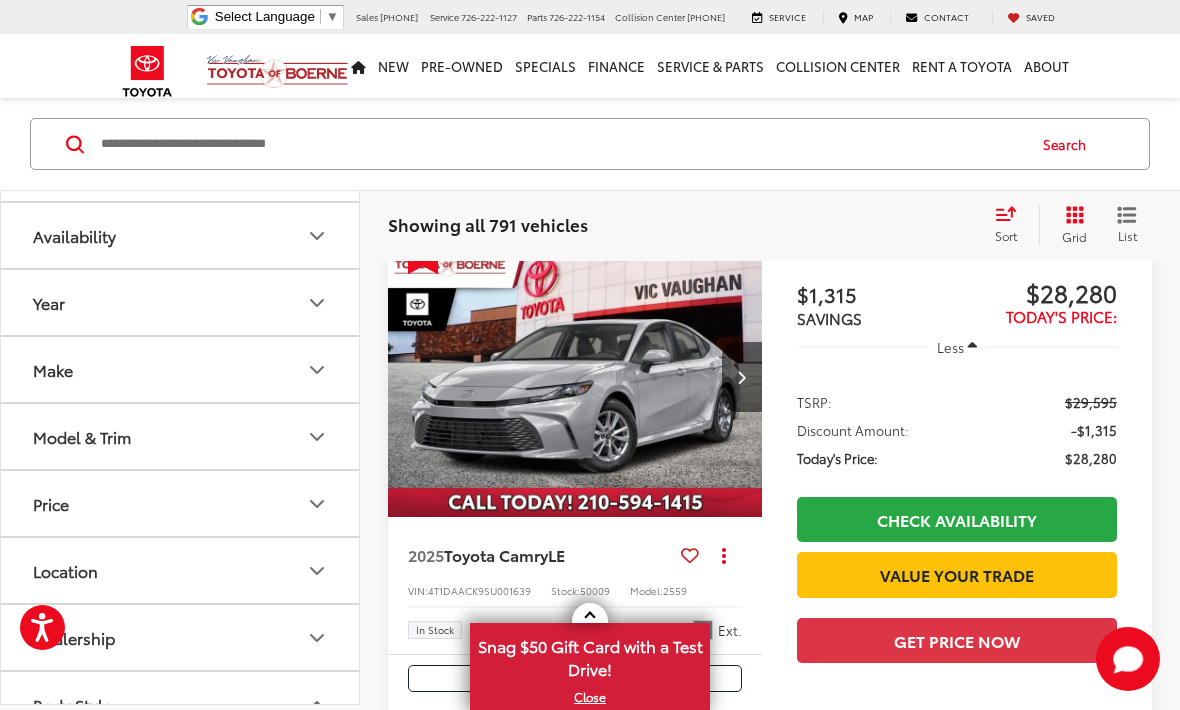 click on "Make" at bounding box center [181, 369] 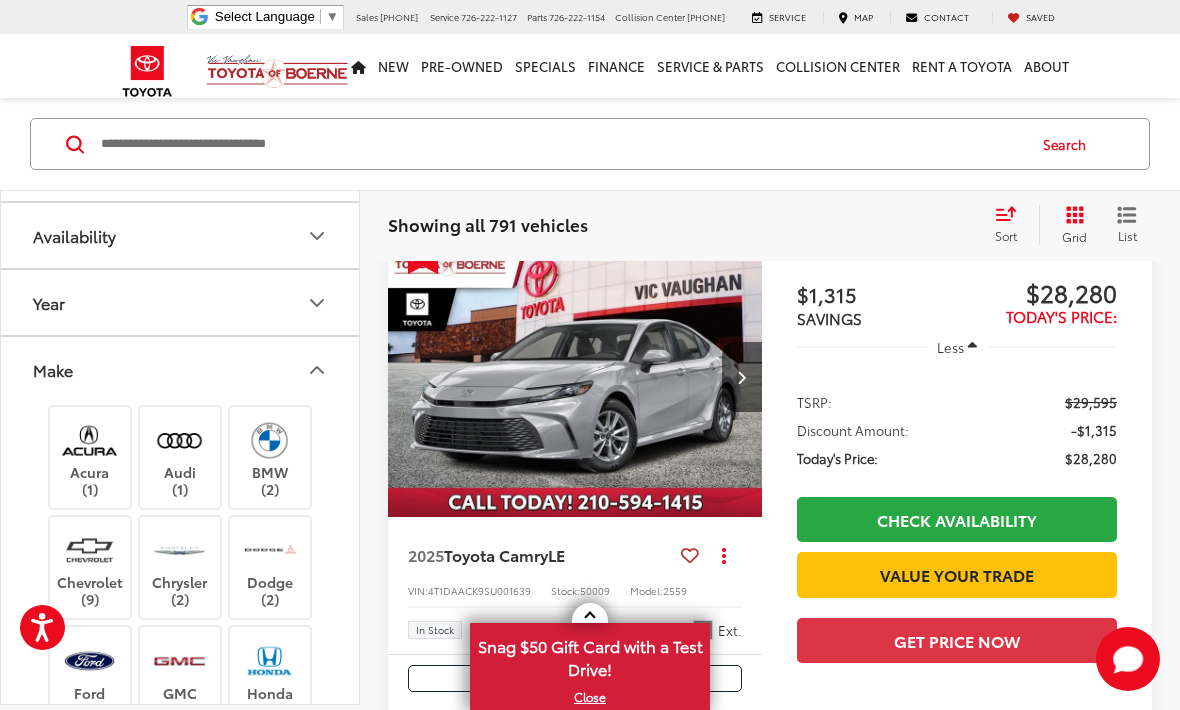 click at bounding box center (89, 550) 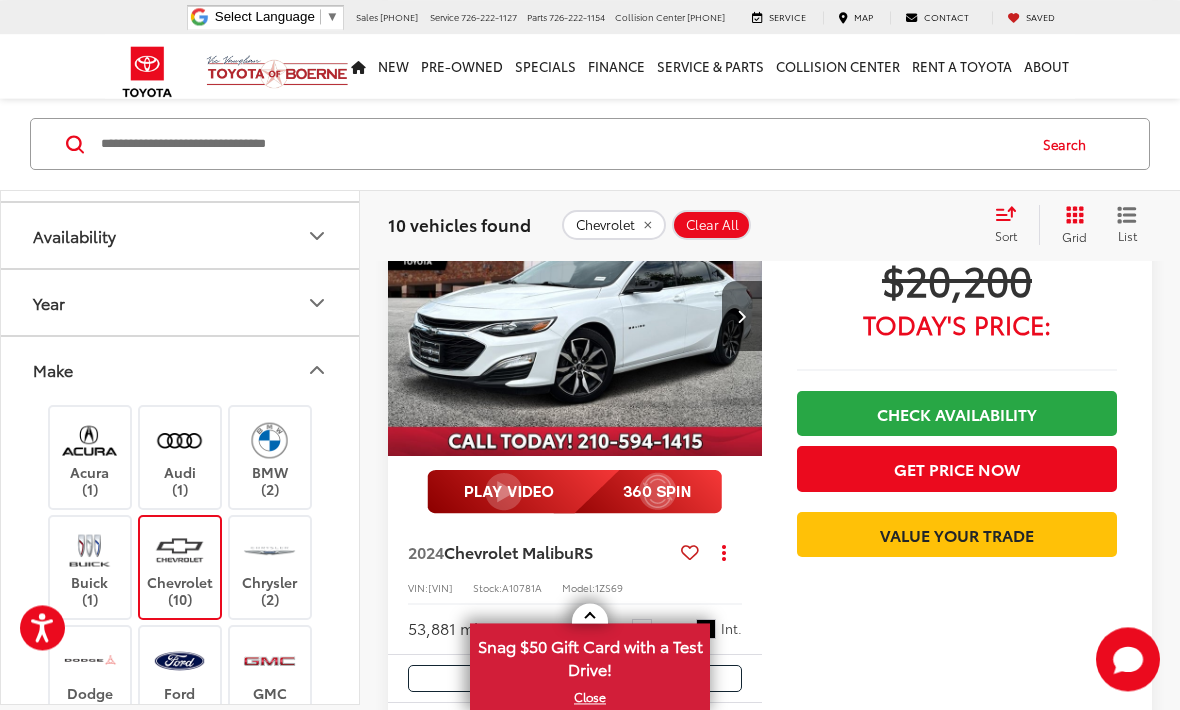 scroll, scrollTop: 2796, scrollLeft: 0, axis: vertical 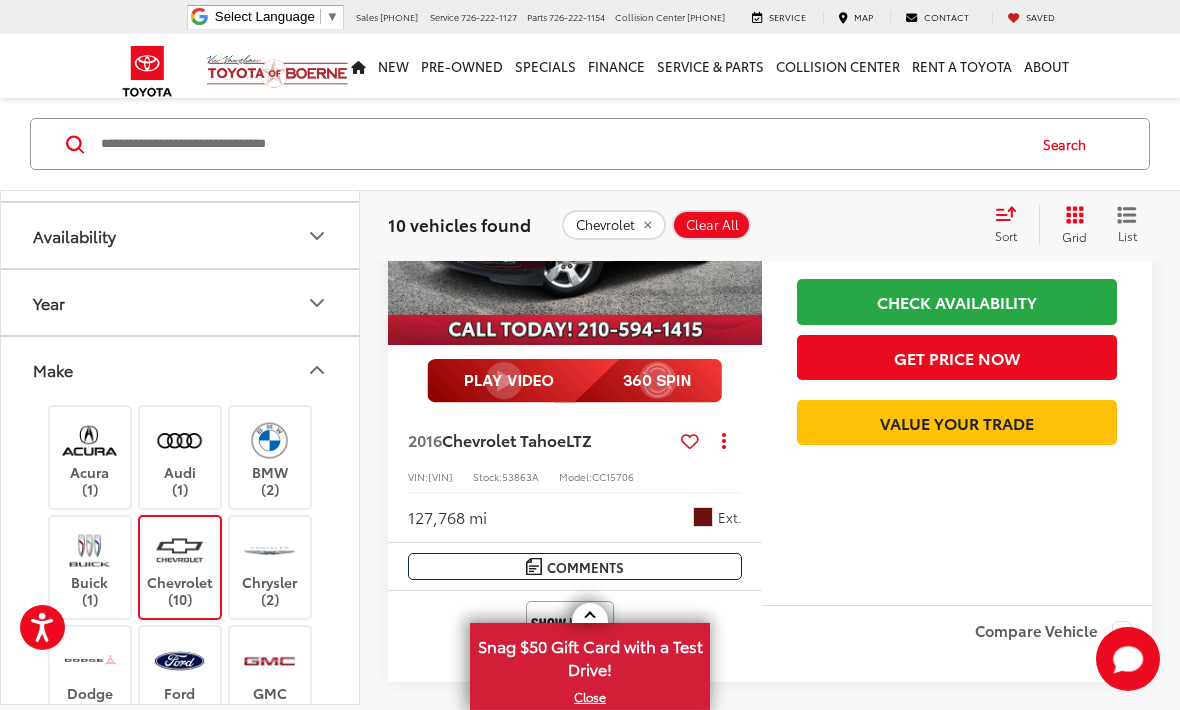 click at bounding box center (179, 550) 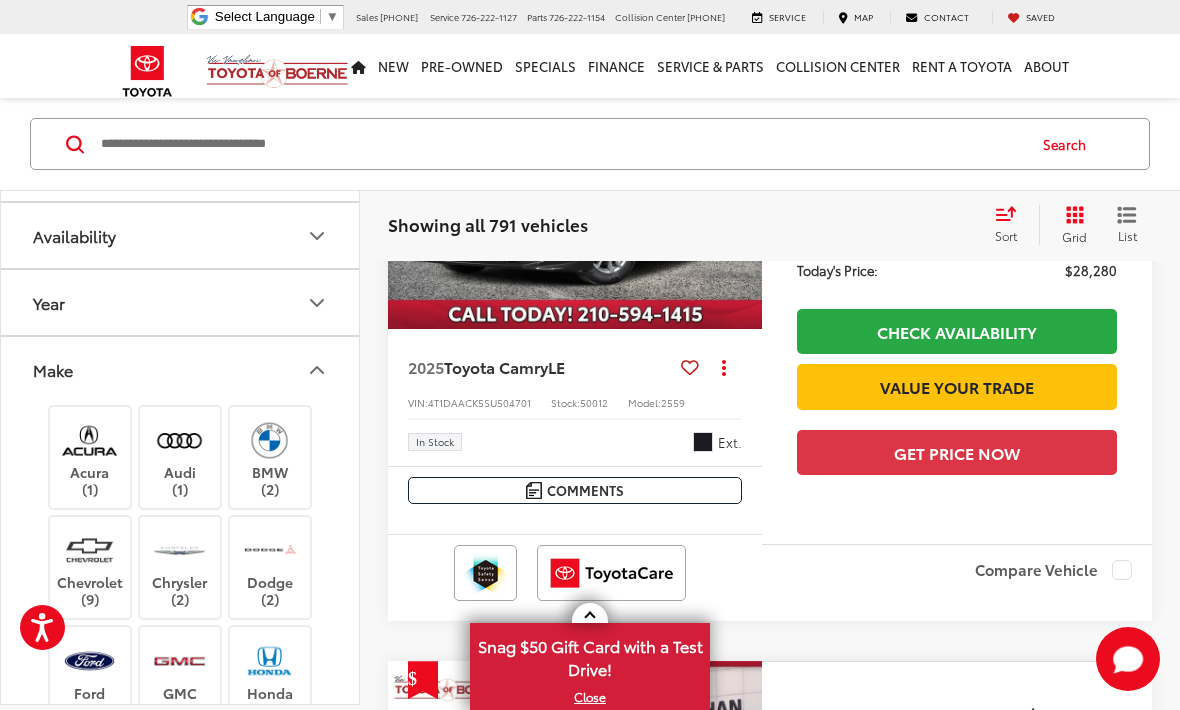 click at bounding box center (269, 439) 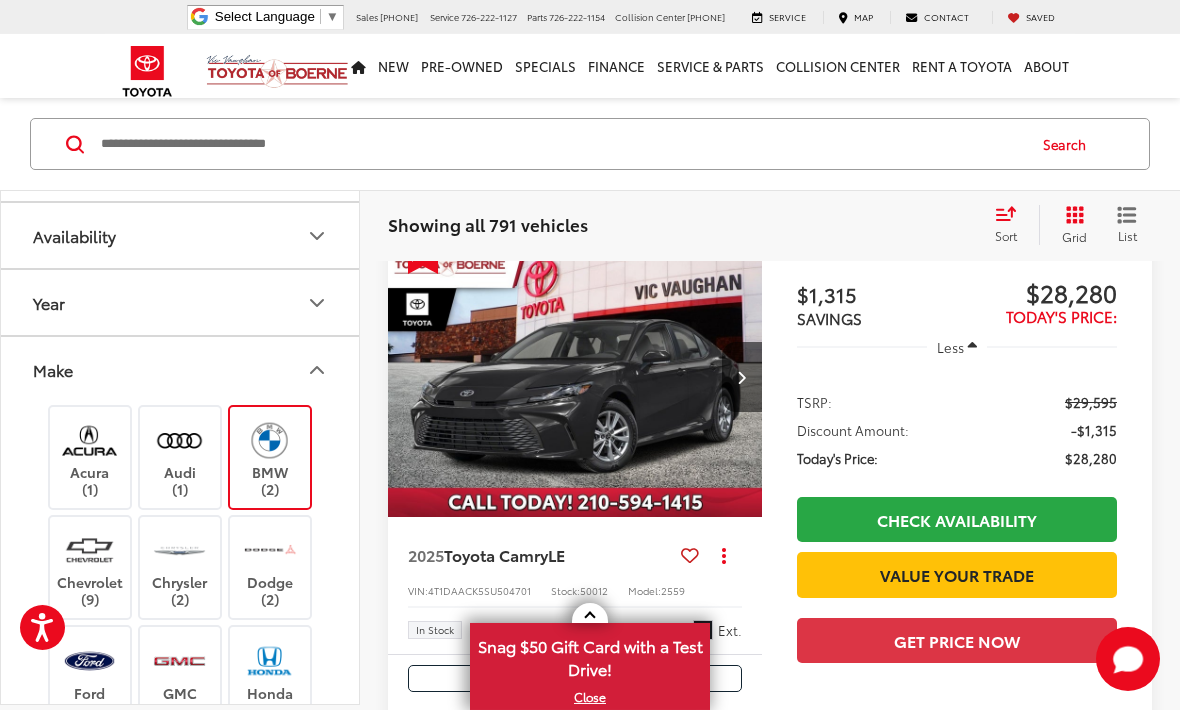 scroll, scrollTop: 119, scrollLeft: 0, axis: vertical 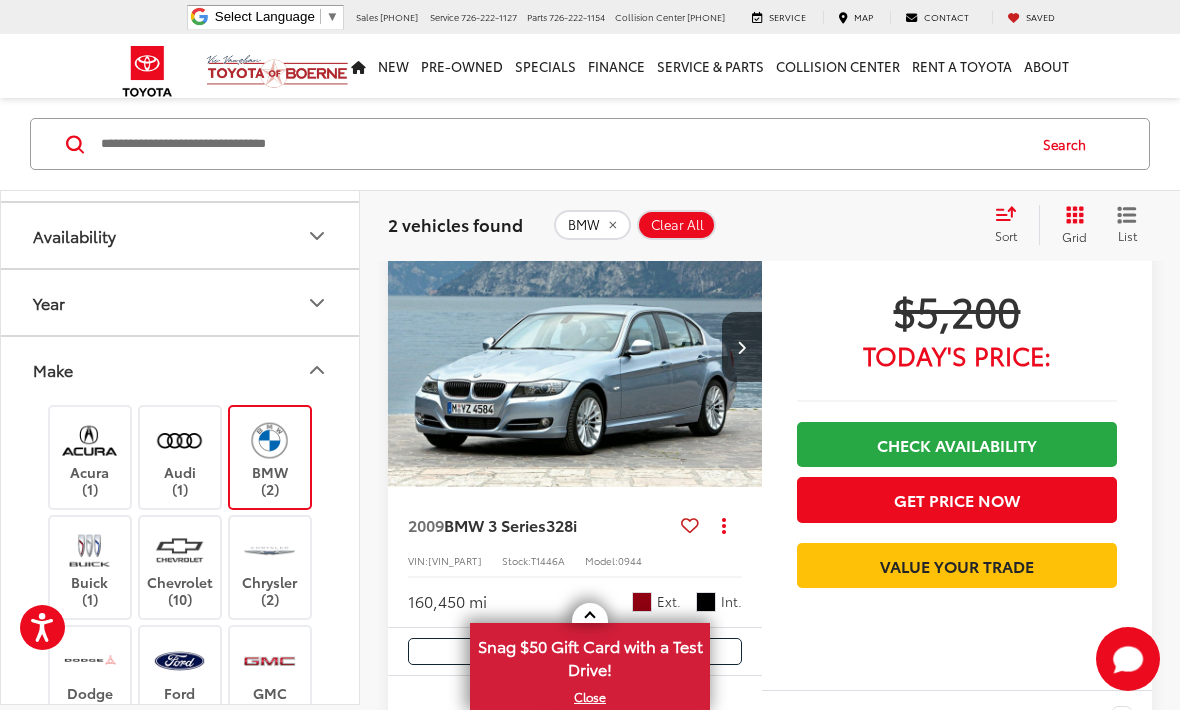 click at bounding box center [179, 439] 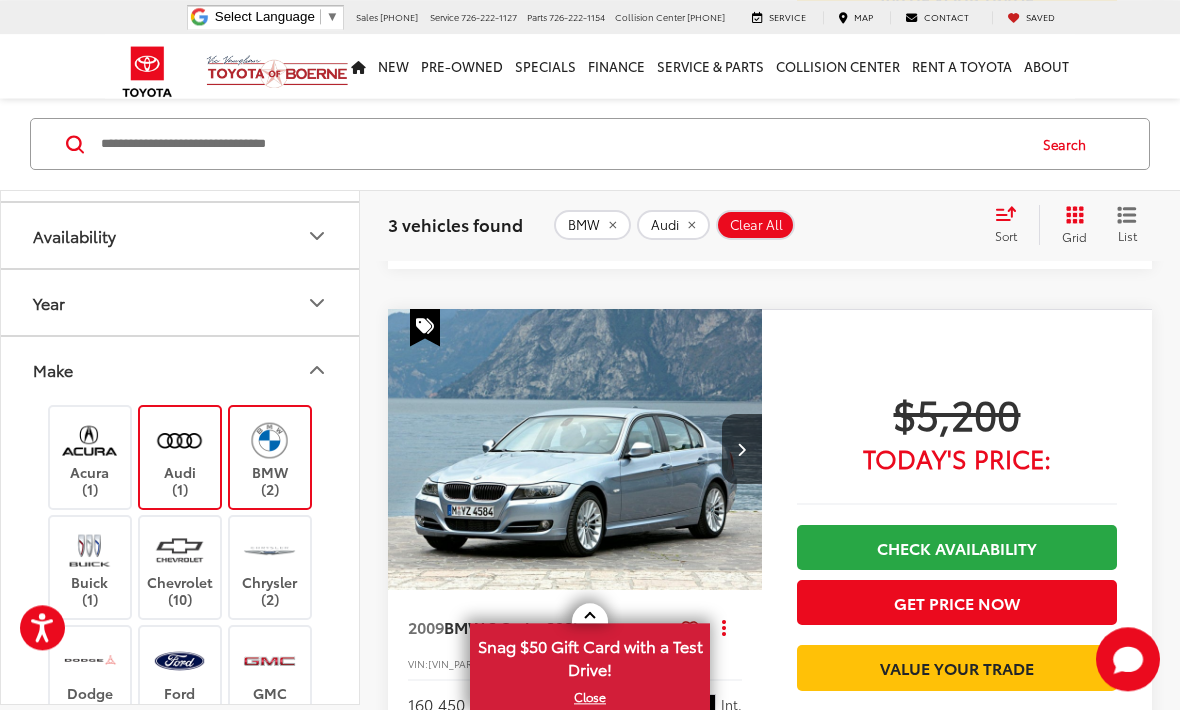 scroll, scrollTop: 718, scrollLeft: 0, axis: vertical 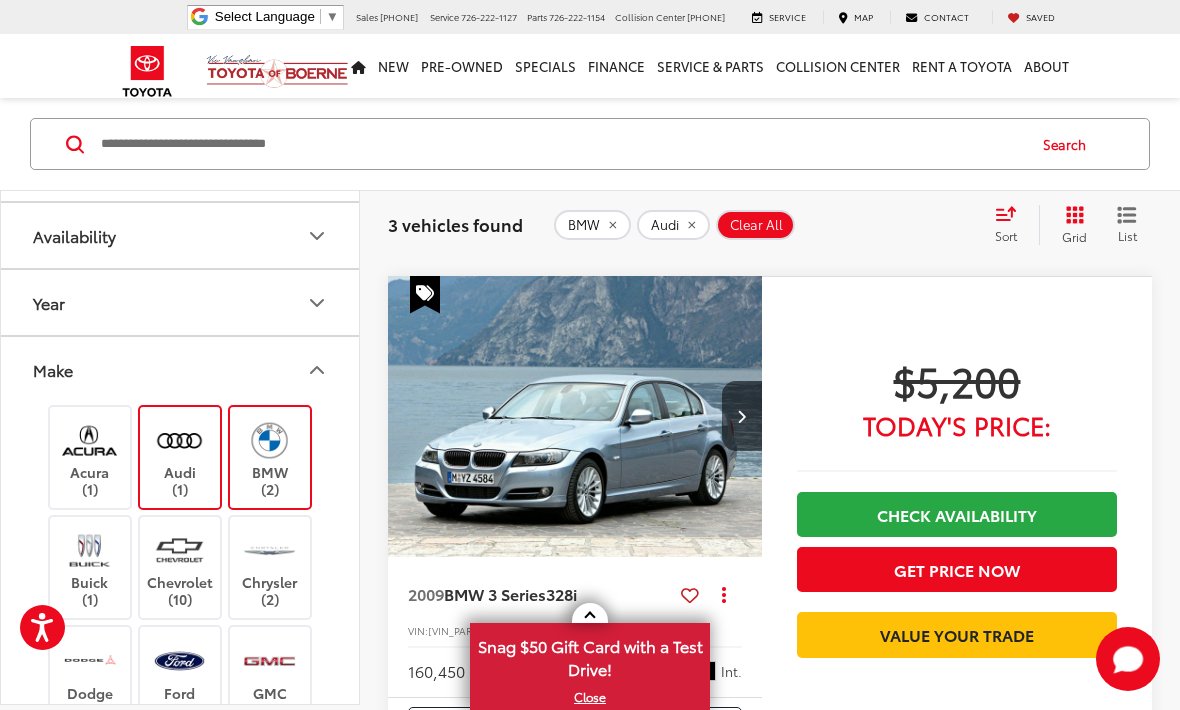 click on "Make" at bounding box center (181, 369) 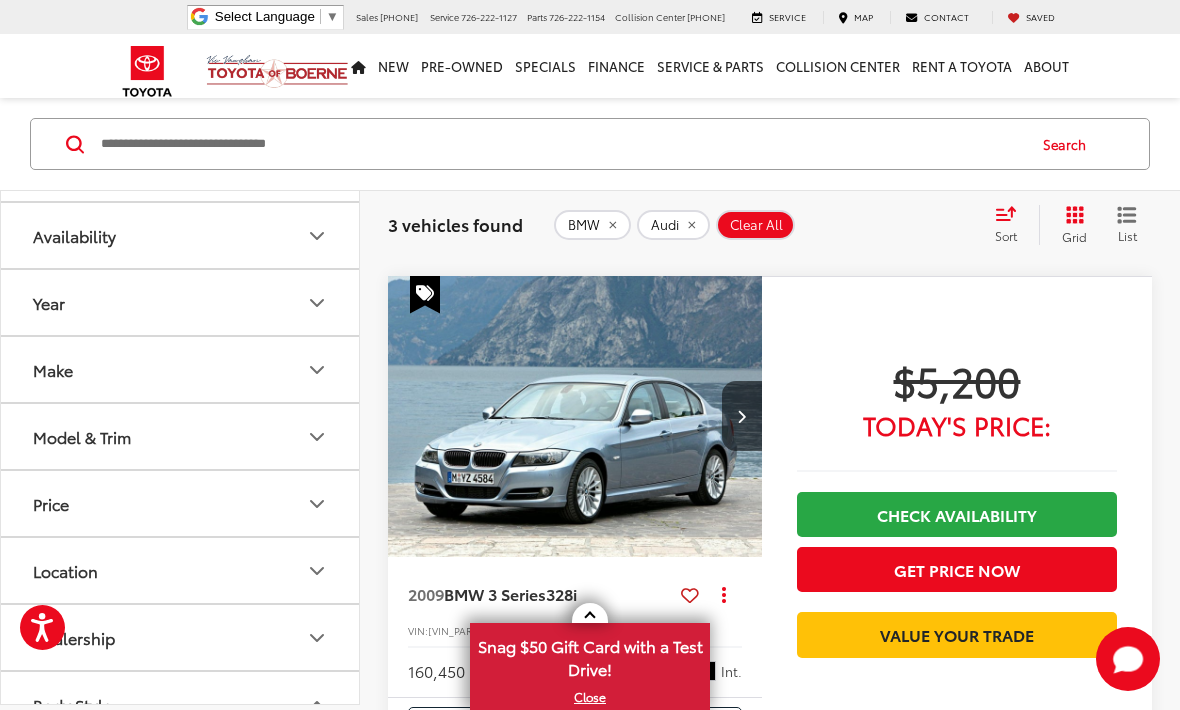 click 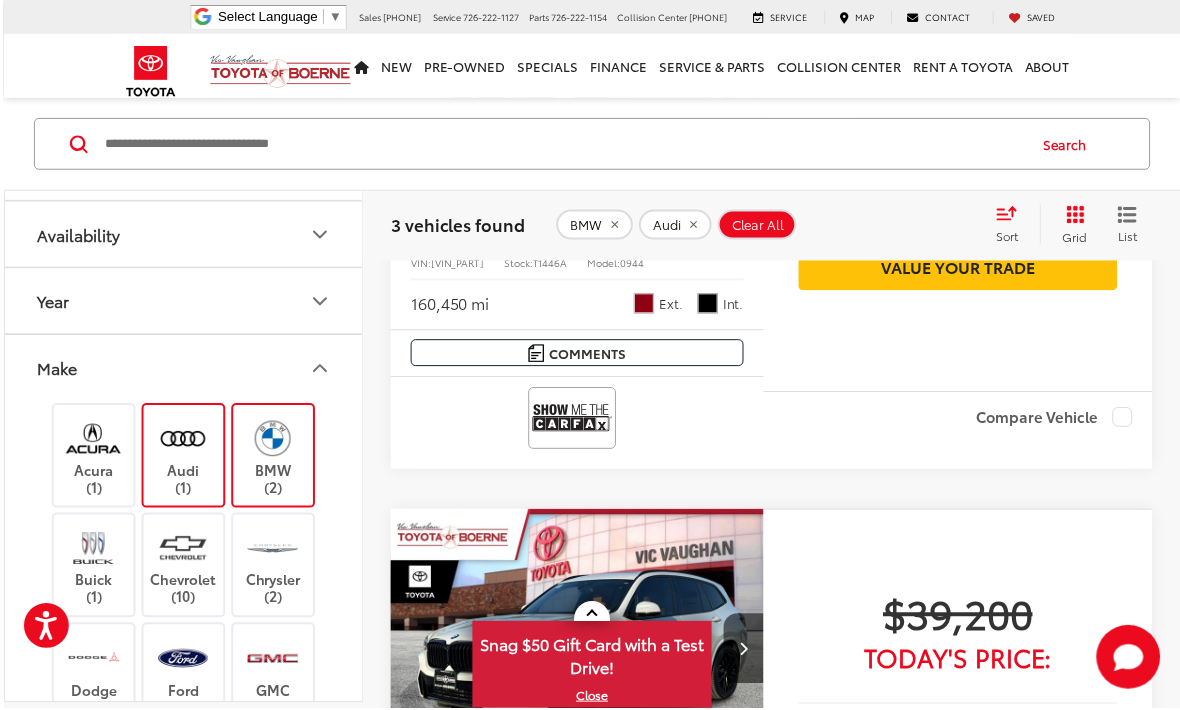 scroll, scrollTop: 1098, scrollLeft: 0, axis: vertical 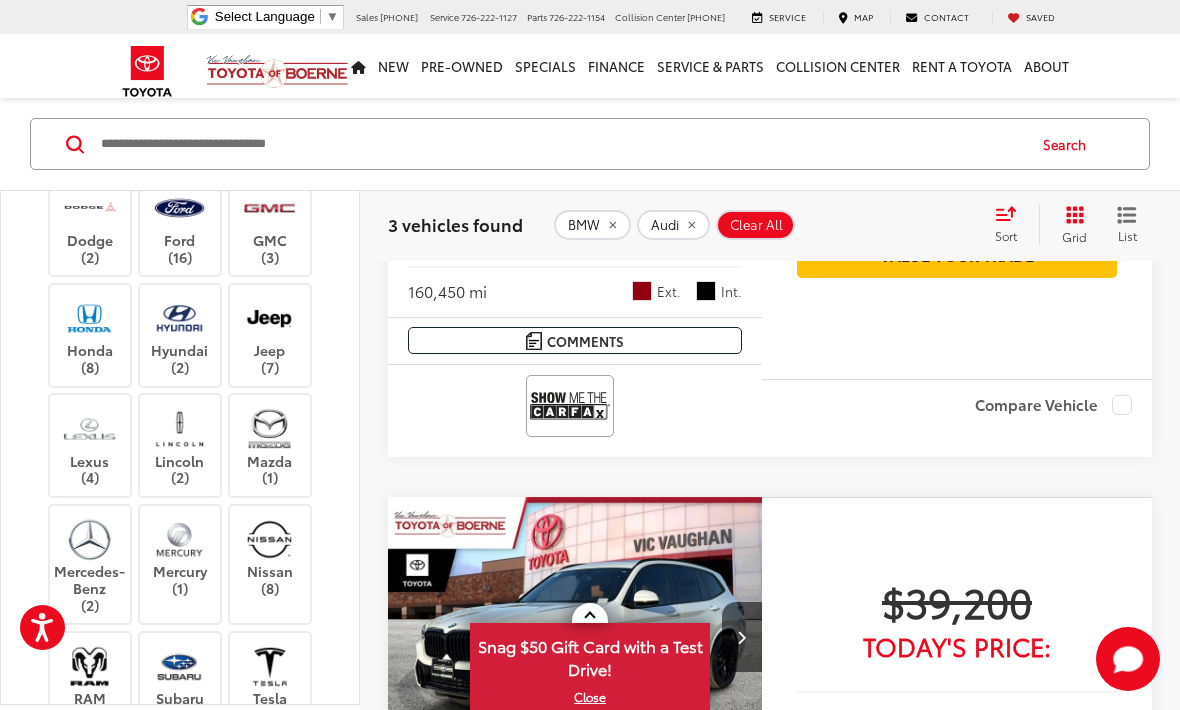 click at bounding box center (269, 428) 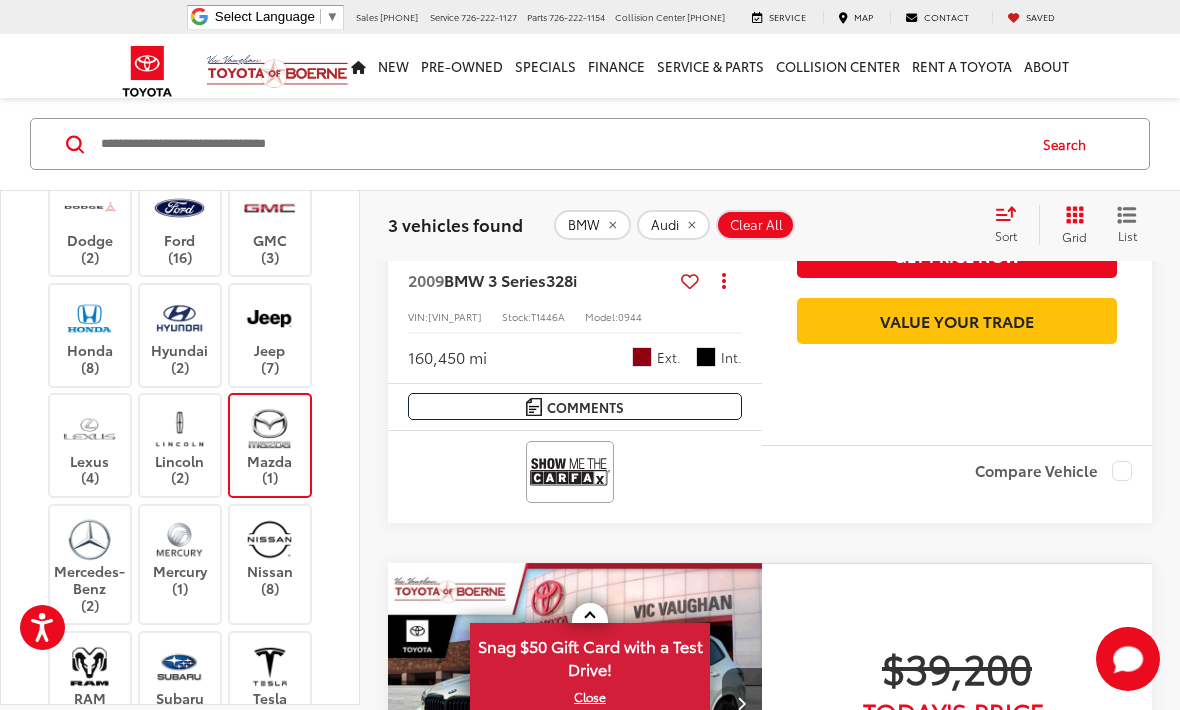 click on "Mercedes-Benz   (2)" at bounding box center [90, 564] 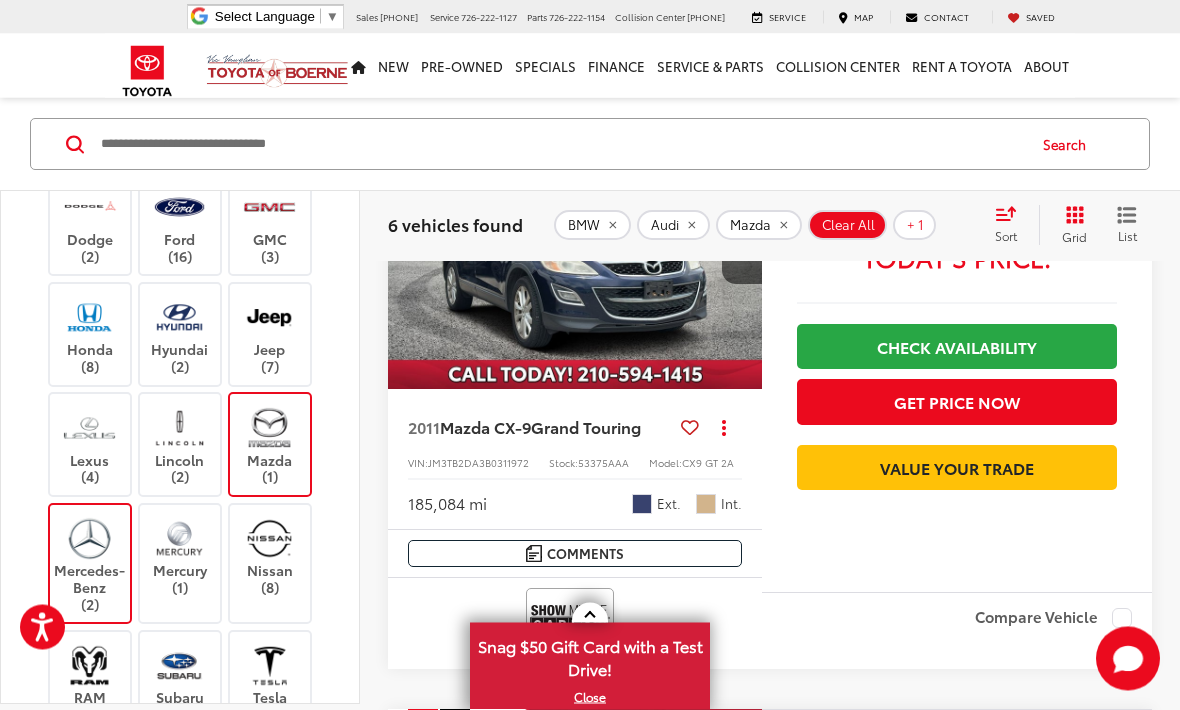 scroll, scrollTop: 217, scrollLeft: 0, axis: vertical 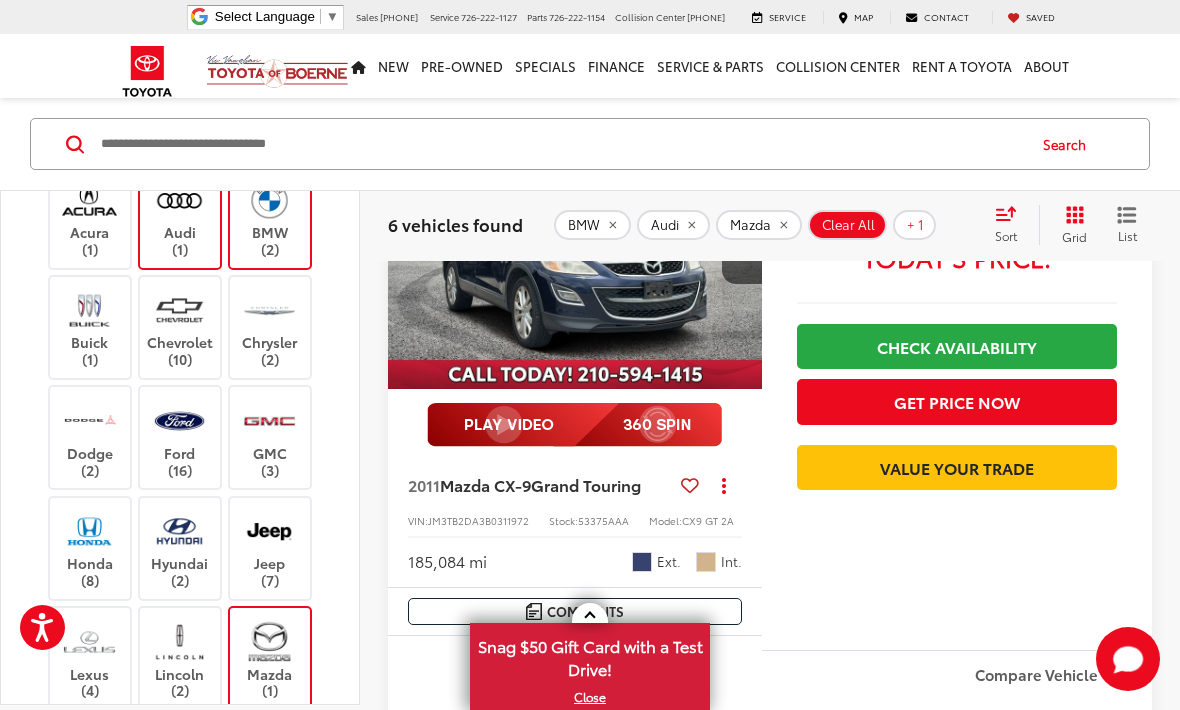 click on "Acura   (1)" at bounding box center [90, 216] 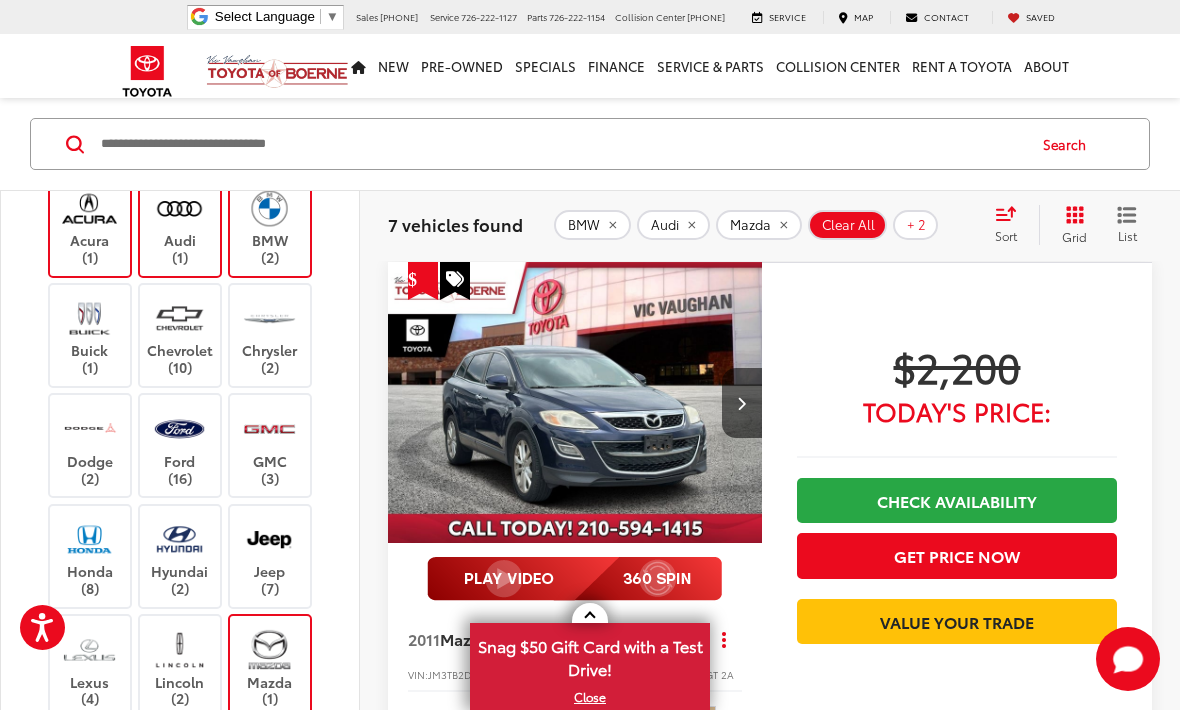 scroll, scrollTop: 64, scrollLeft: 0, axis: vertical 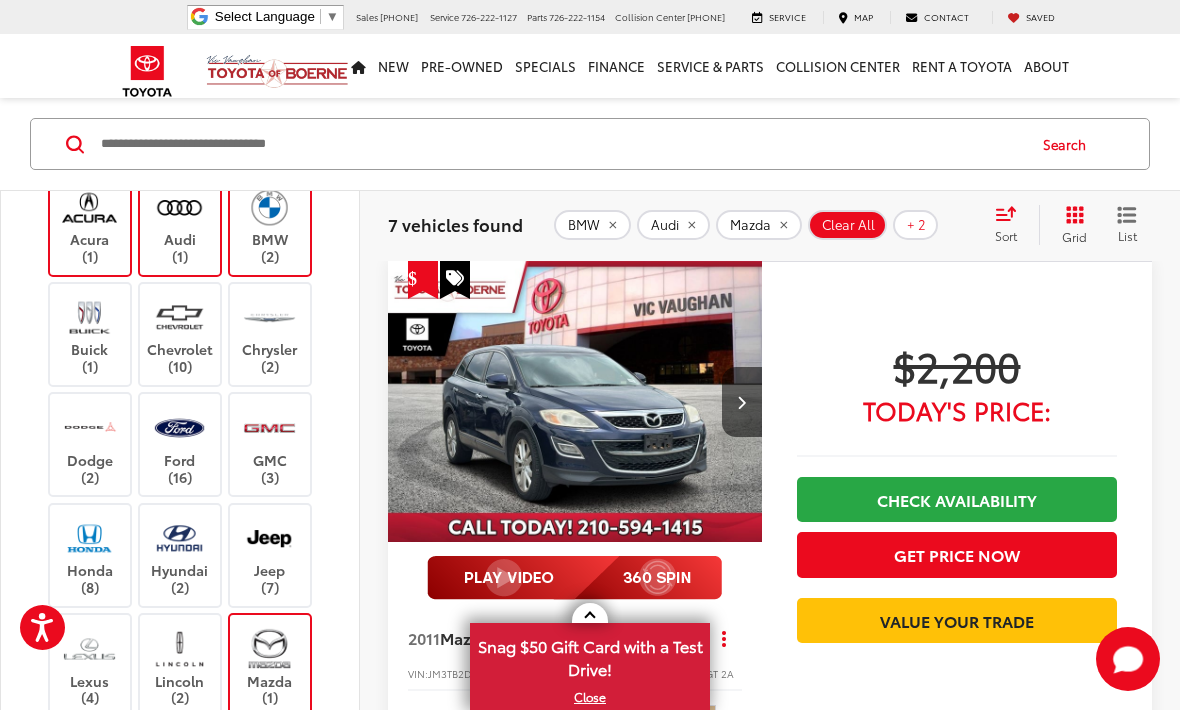 click at bounding box center [742, 402] 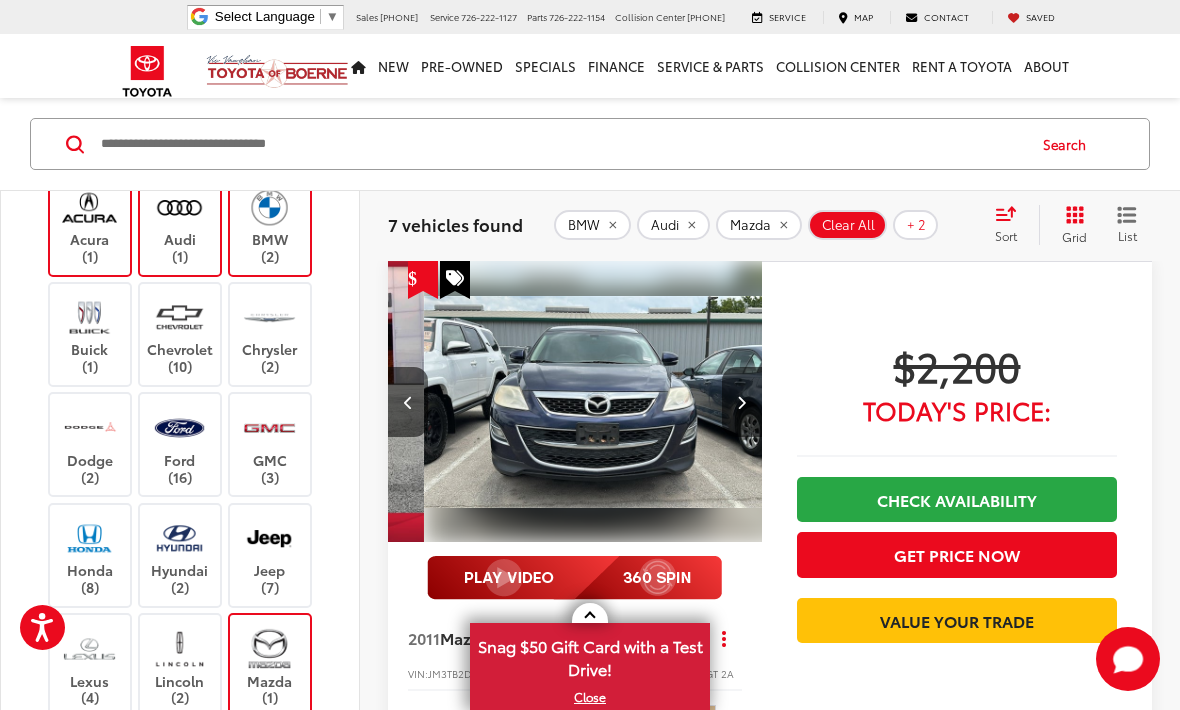 scroll, scrollTop: 0, scrollLeft: 377, axis: horizontal 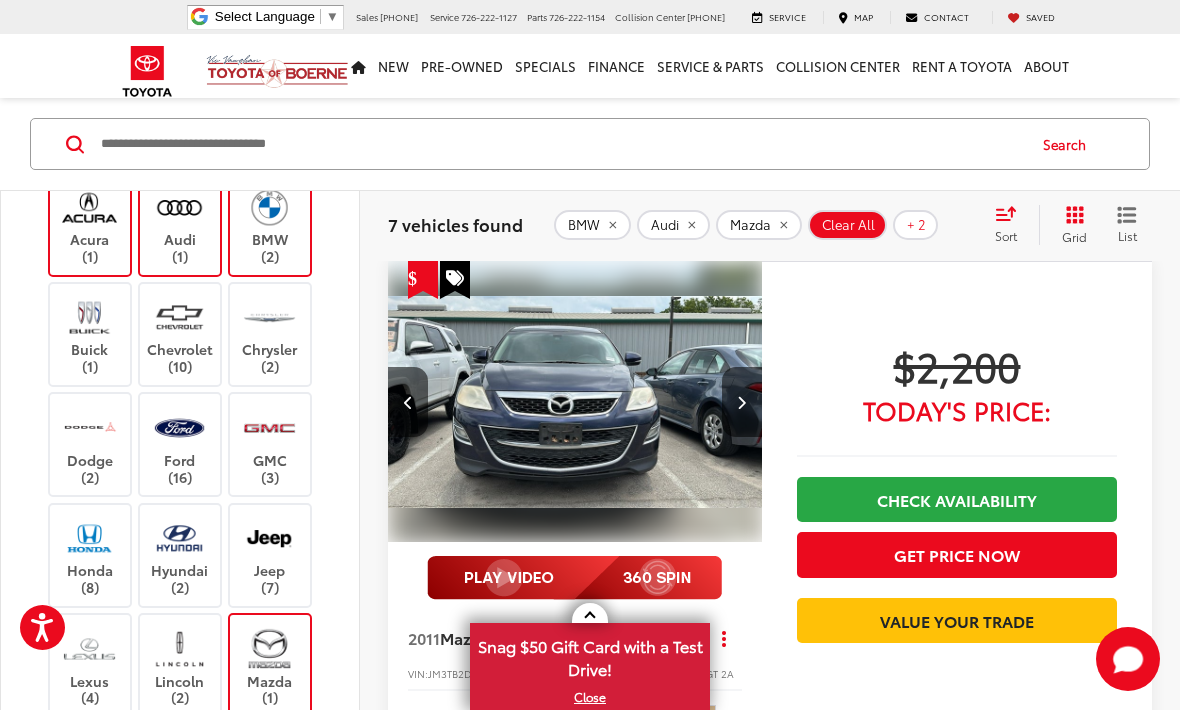 click at bounding box center [408, 402] 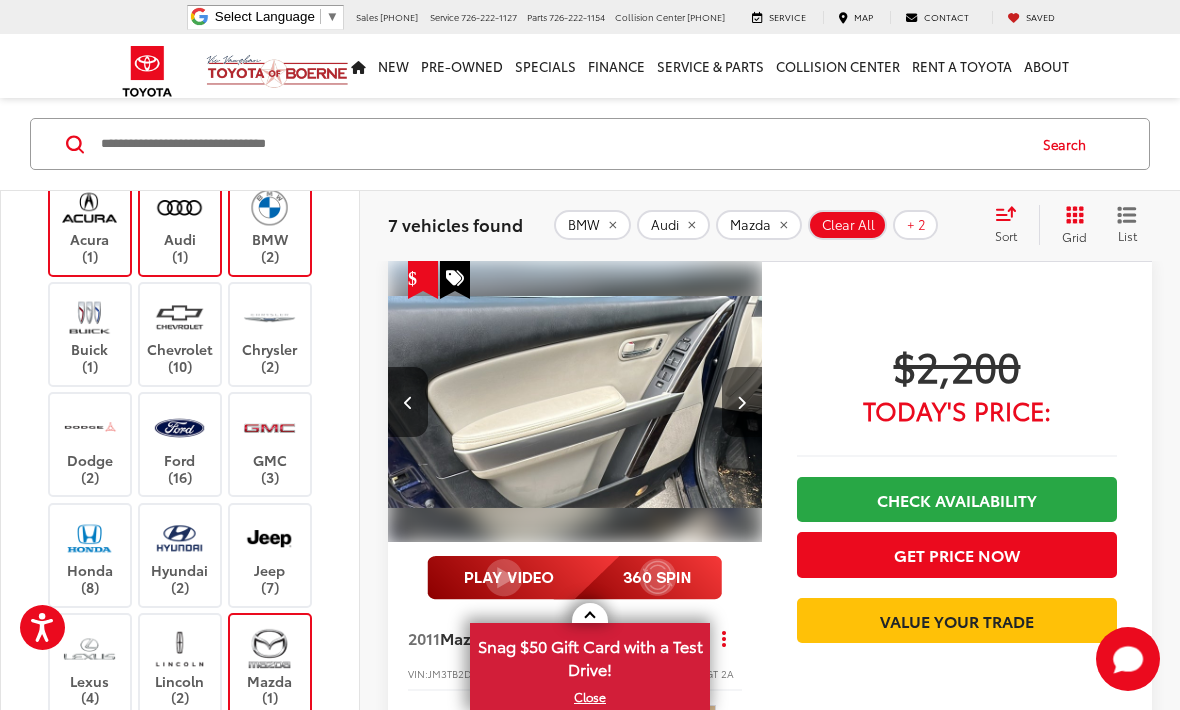 scroll, scrollTop: 0, scrollLeft: 1132, axis: horizontal 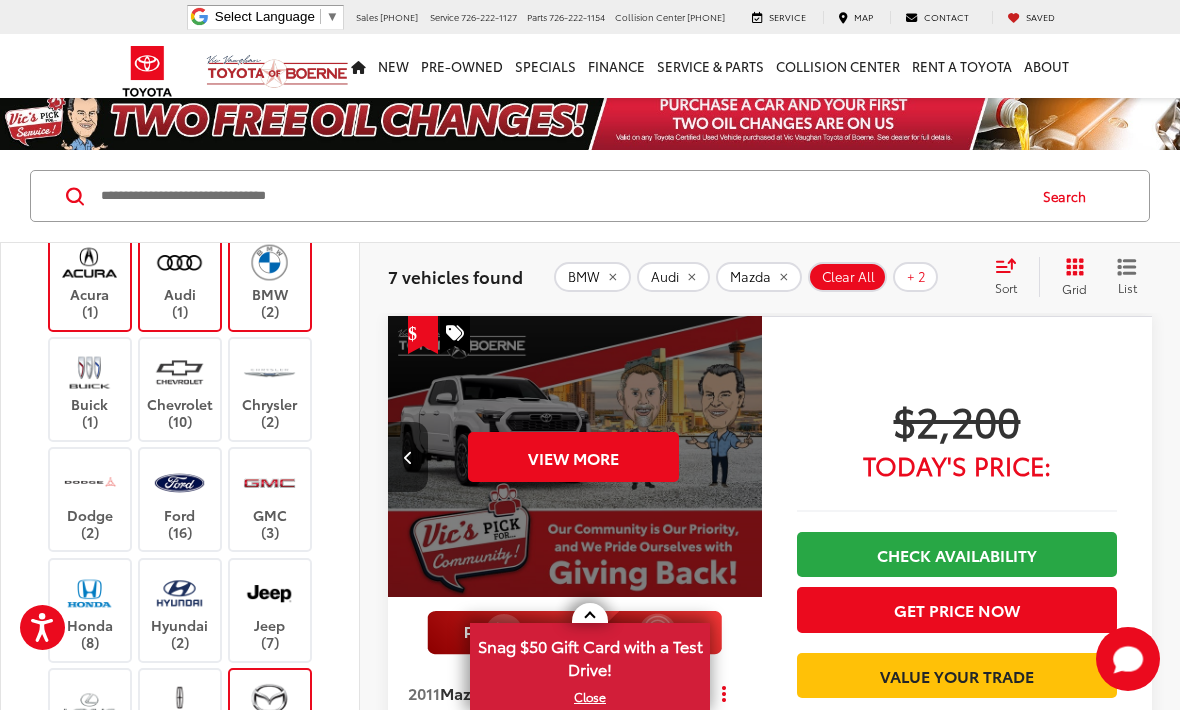 click at bounding box center (408, 457) 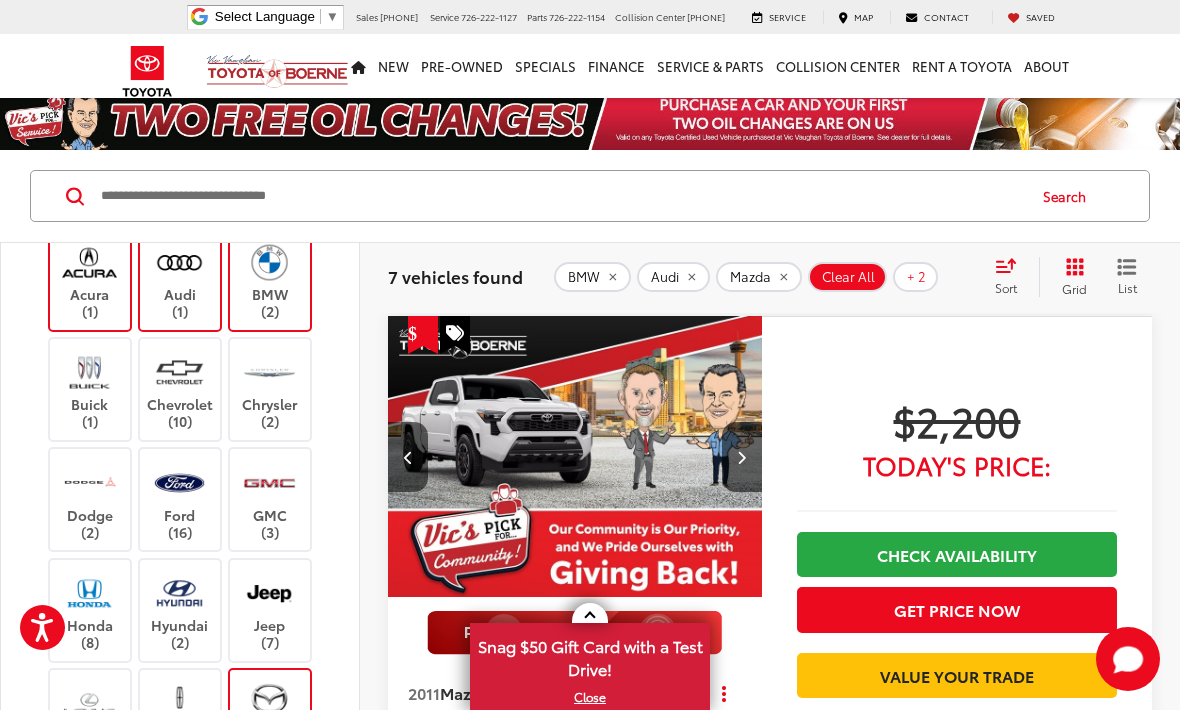 click at bounding box center [408, 457] 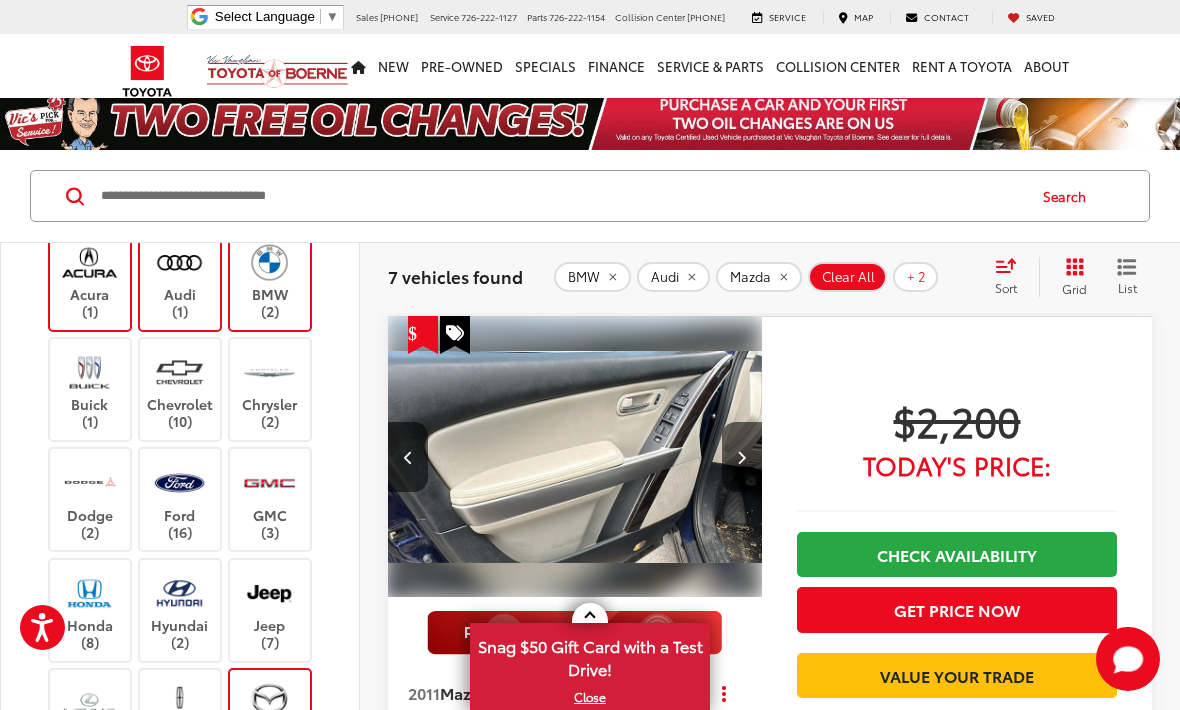 scroll, scrollTop: 0, scrollLeft: 1131, axis: horizontal 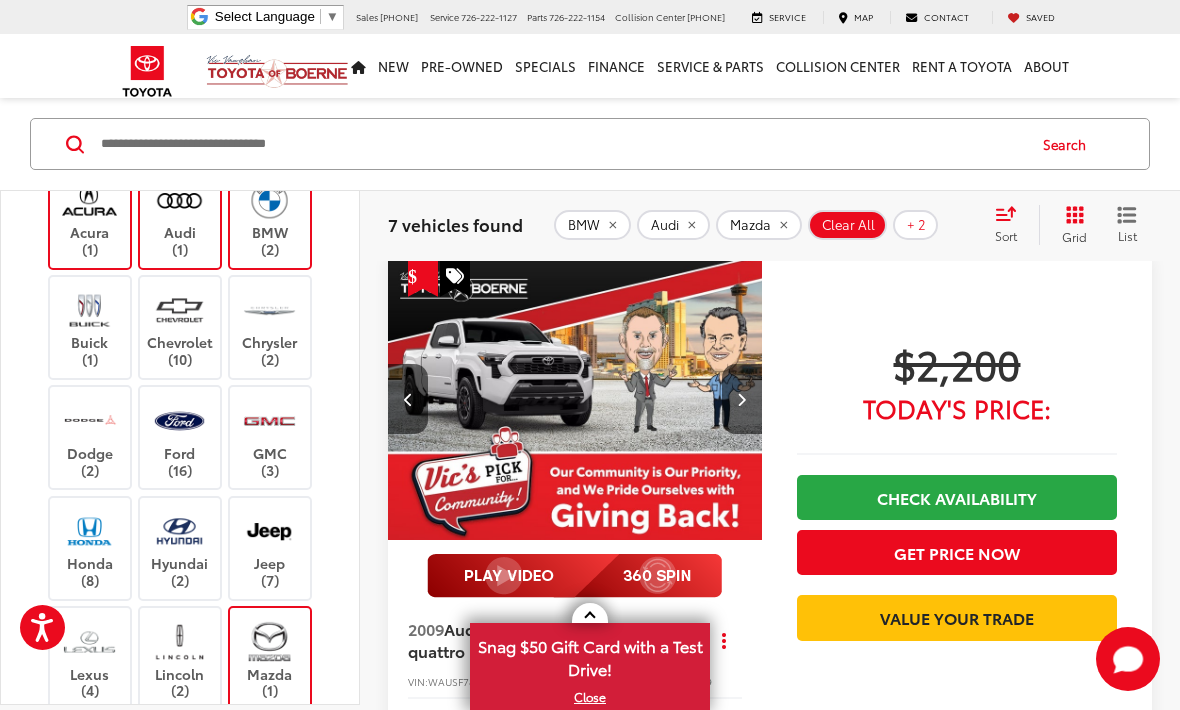 click at bounding box center (408, 399) 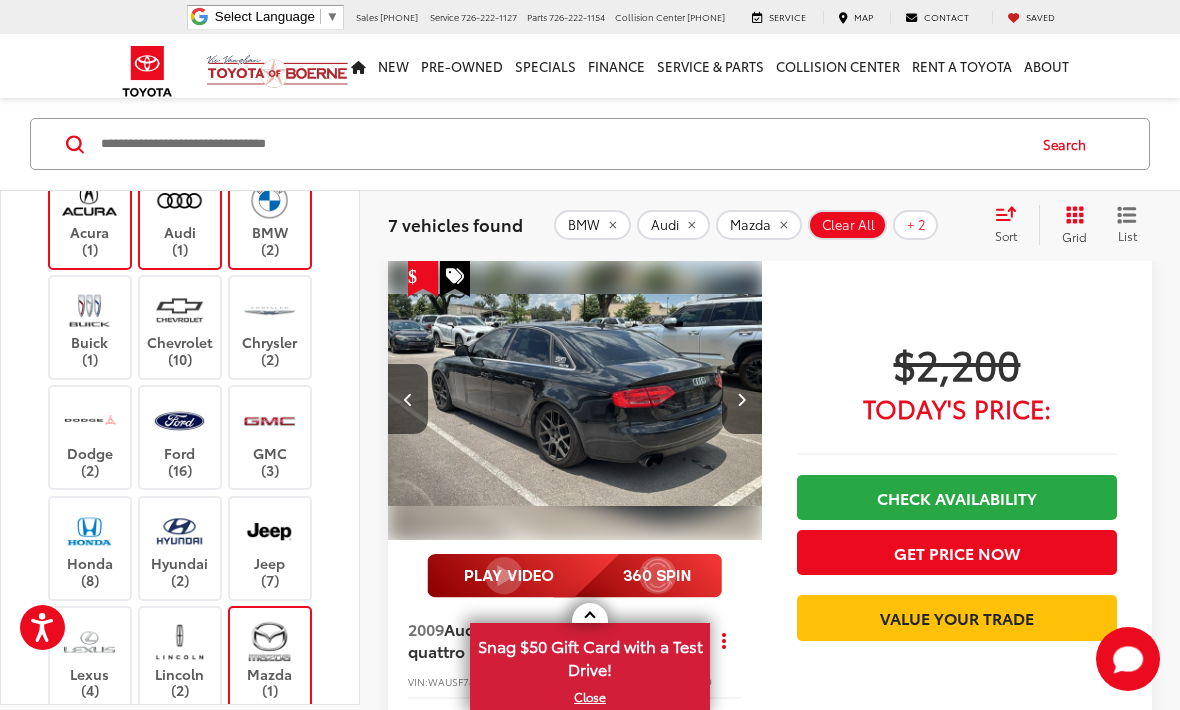 click at bounding box center [742, 399] 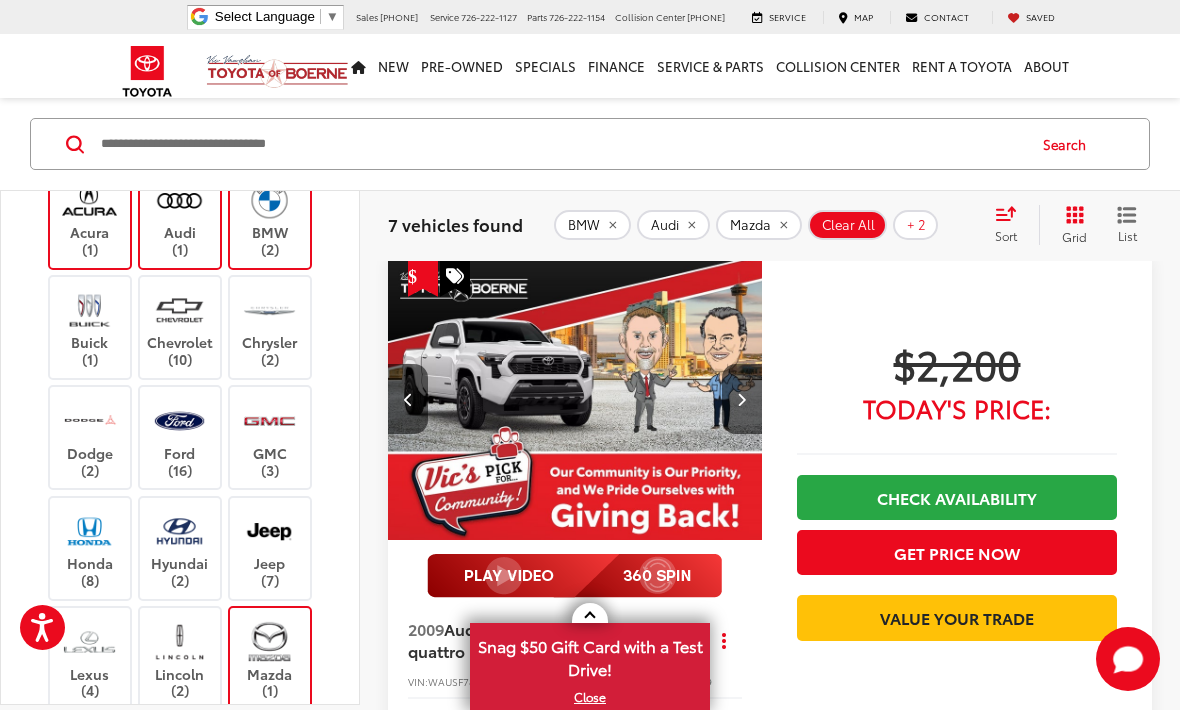 click at bounding box center [742, 399] 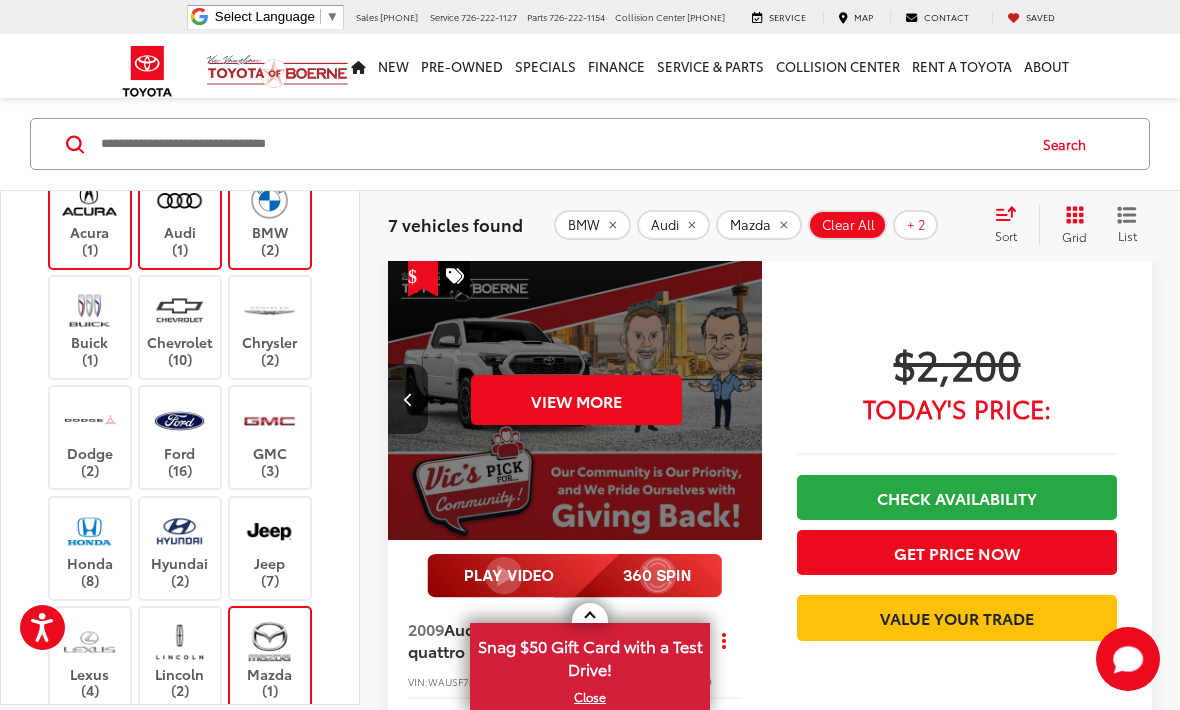 scroll, scrollTop: 0, scrollLeft: 1885, axis: horizontal 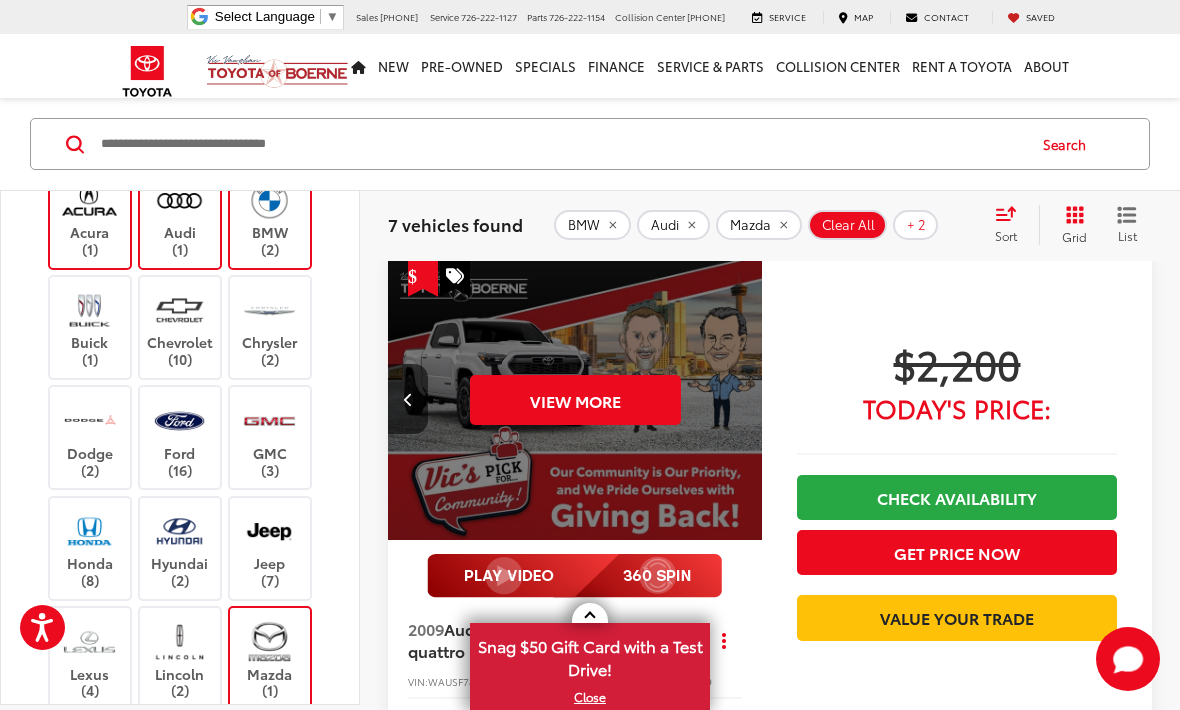 click on "View More" at bounding box center [575, 400] 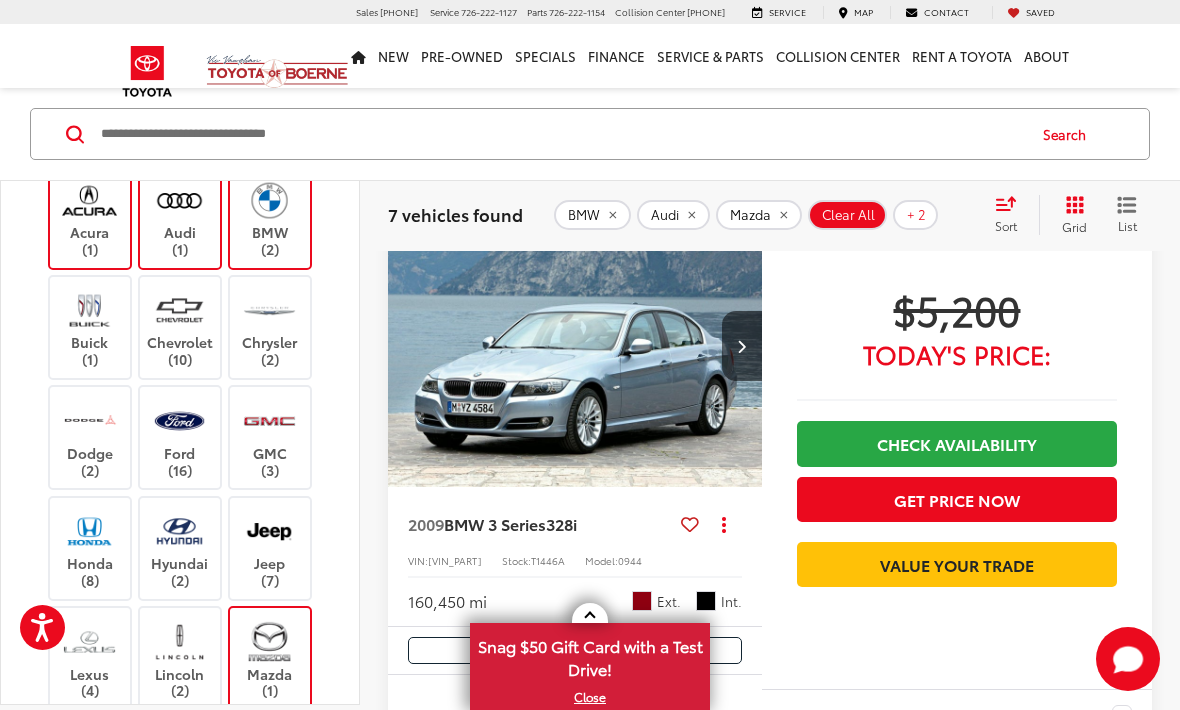 scroll, scrollTop: 2767, scrollLeft: 0, axis: vertical 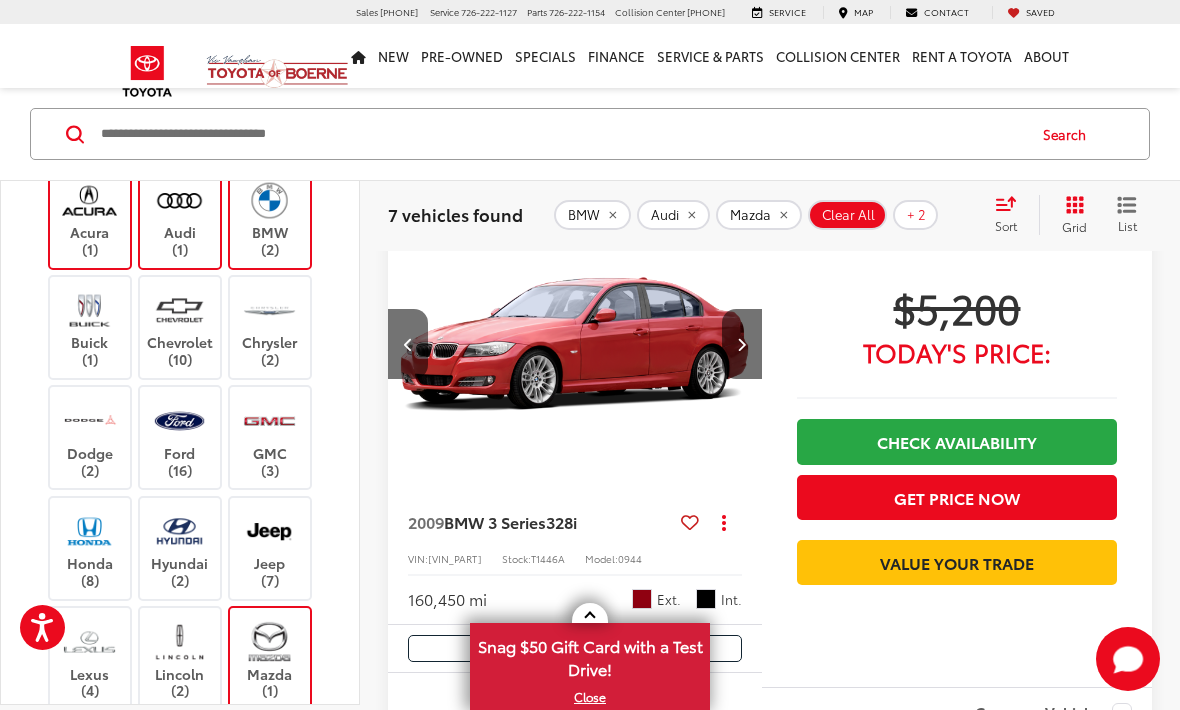 click on "BMW 3 Series" at bounding box center [495, 521] 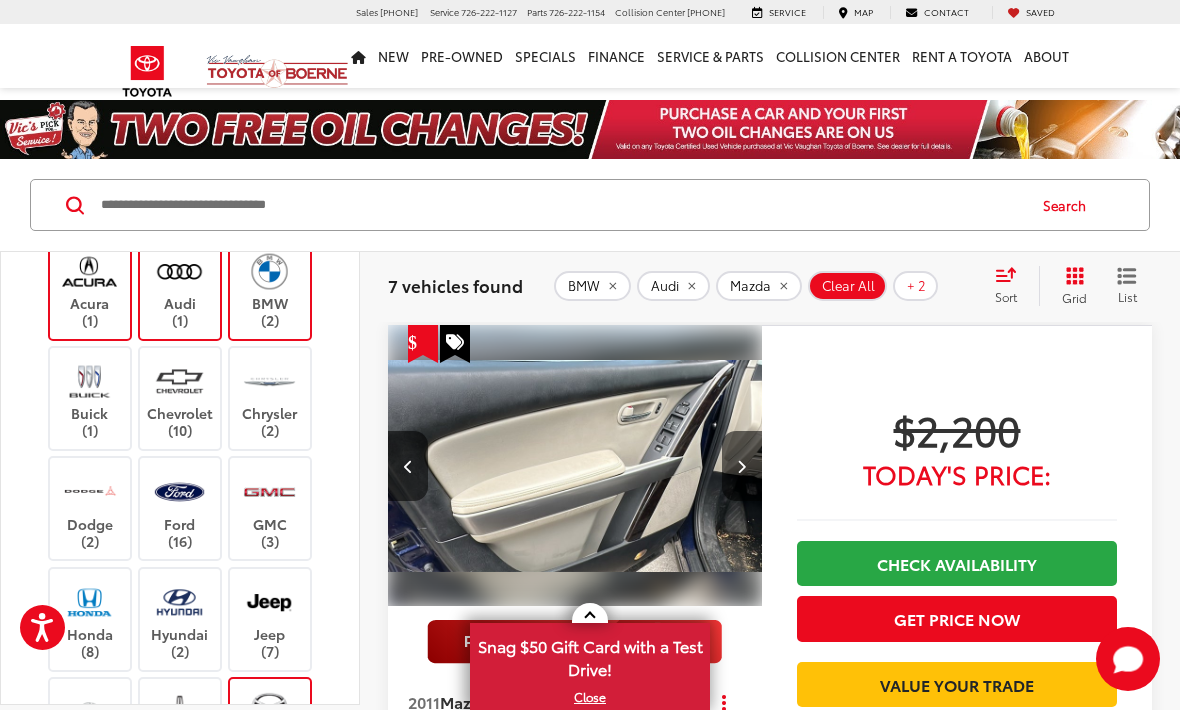 scroll, scrollTop: 2833, scrollLeft: 0, axis: vertical 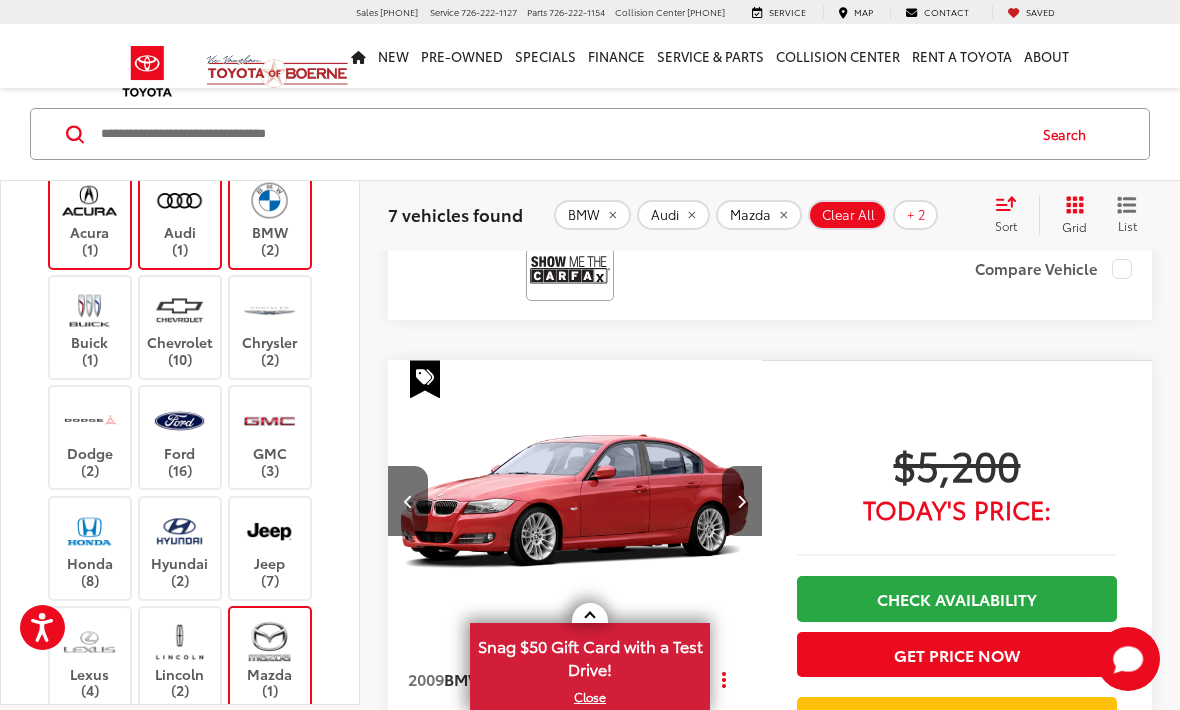click at bounding box center (742, 501) 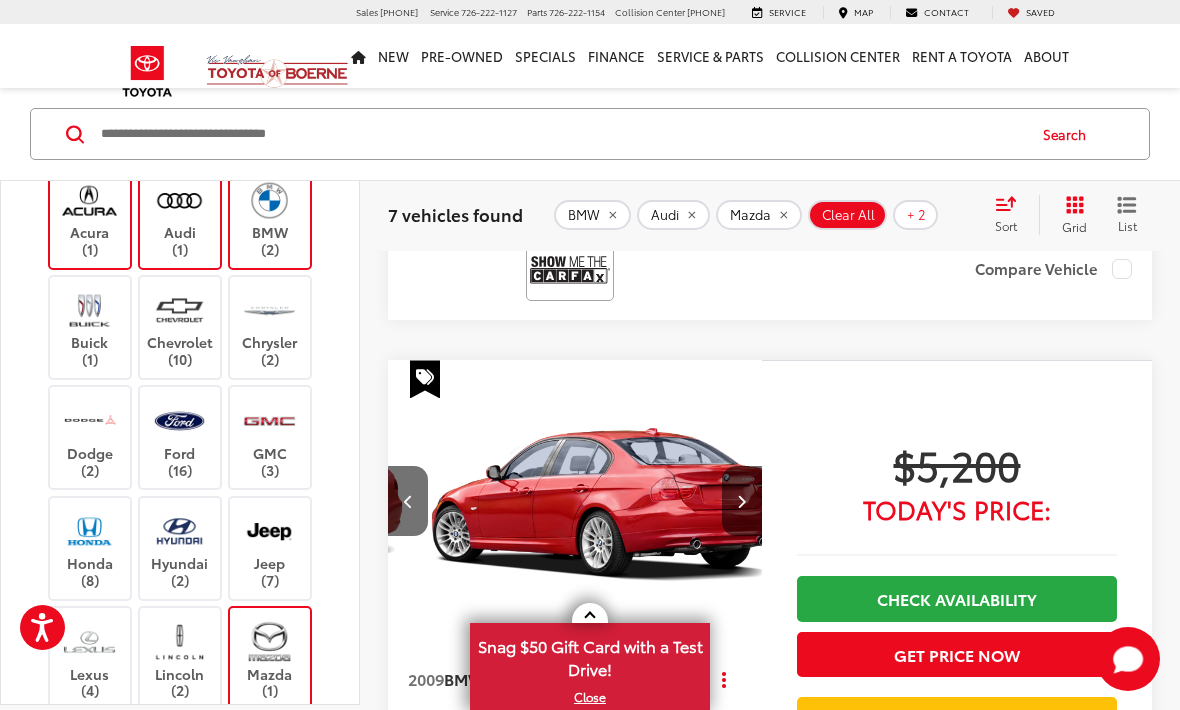scroll, scrollTop: 0, scrollLeft: 1131, axis: horizontal 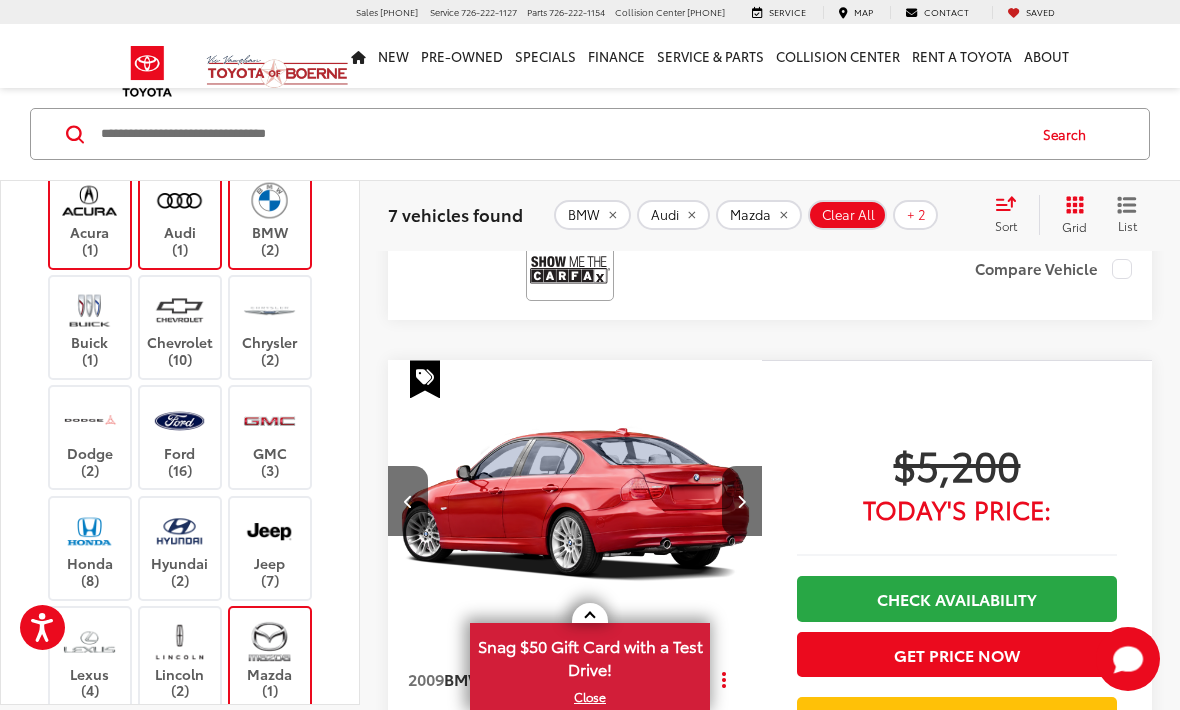 click at bounding box center (408, 501) 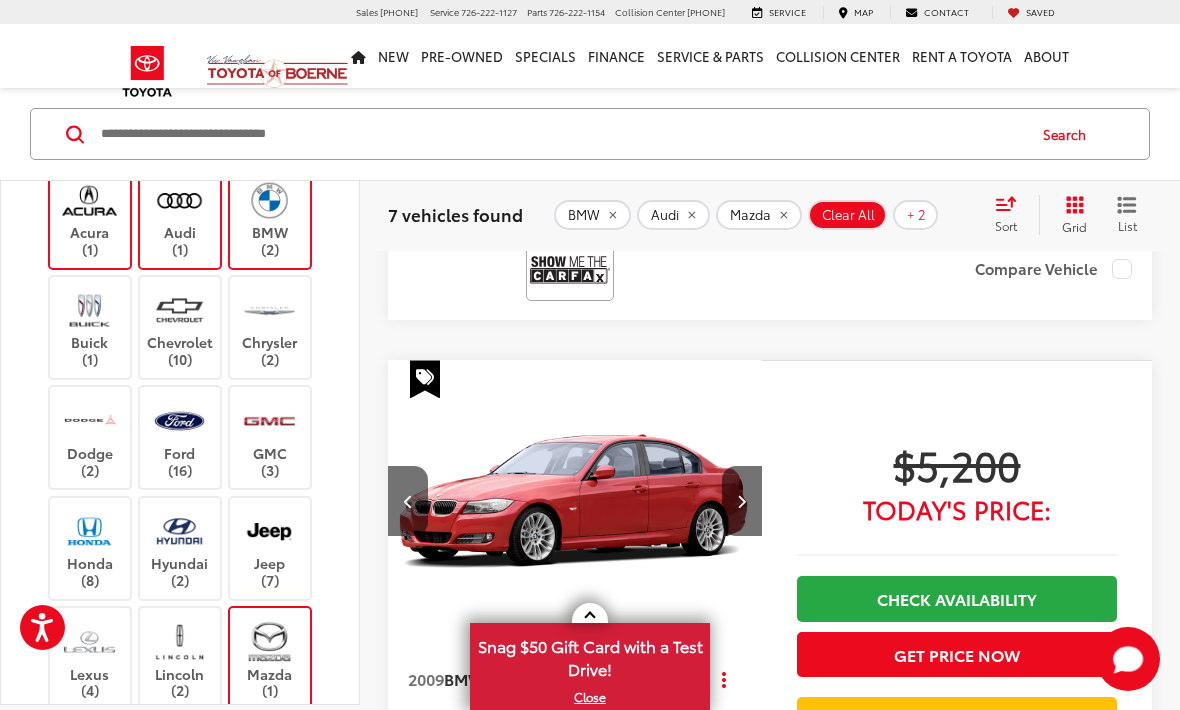 scroll, scrollTop: 0, scrollLeft: 754, axis: horizontal 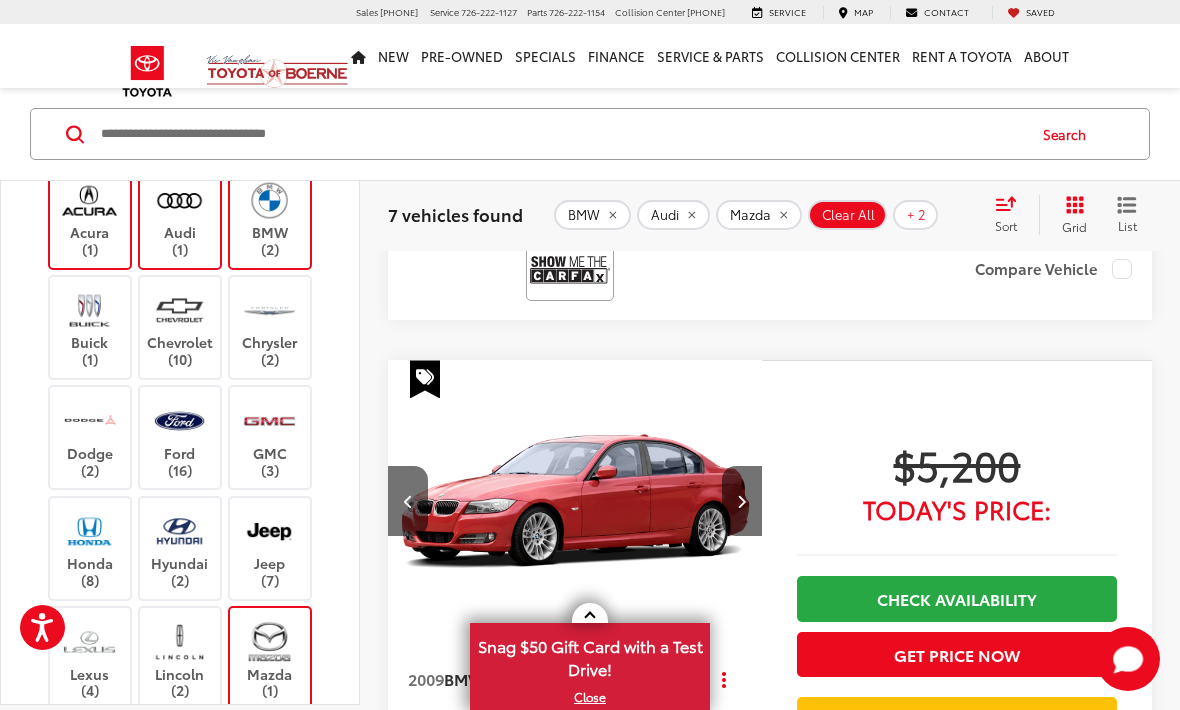 click at bounding box center (742, 501) 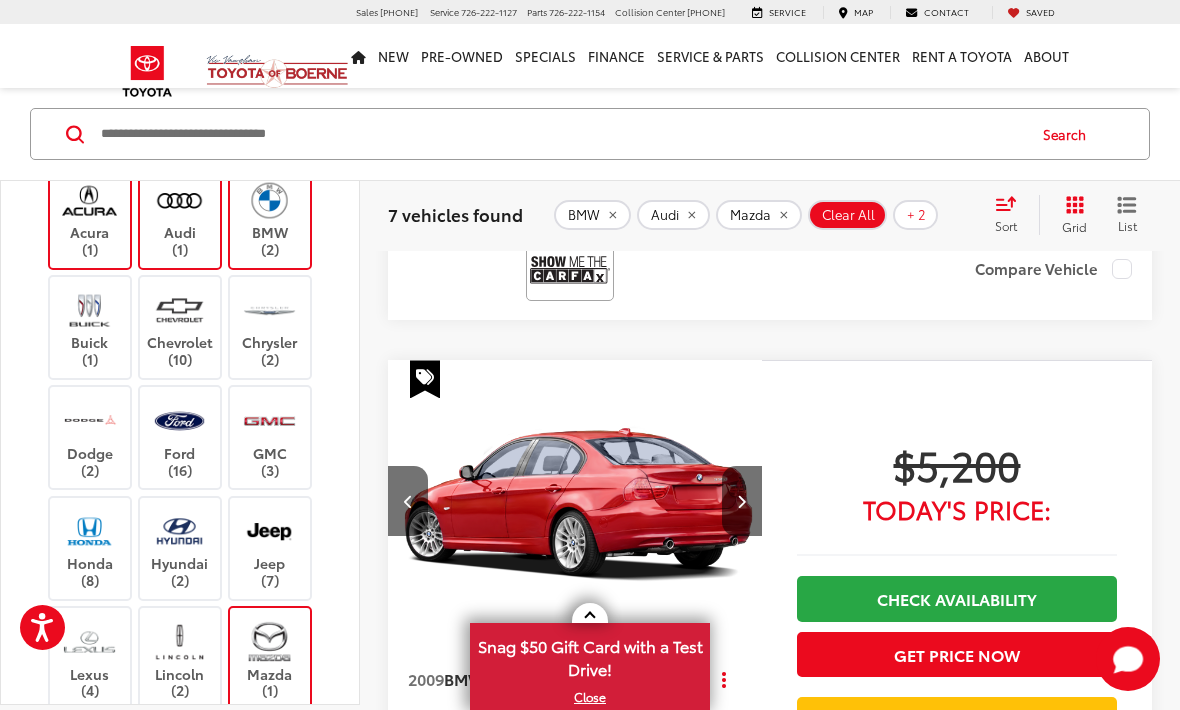 scroll, scrollTop: 0, scrollLeft: 1131, axis: horizontal 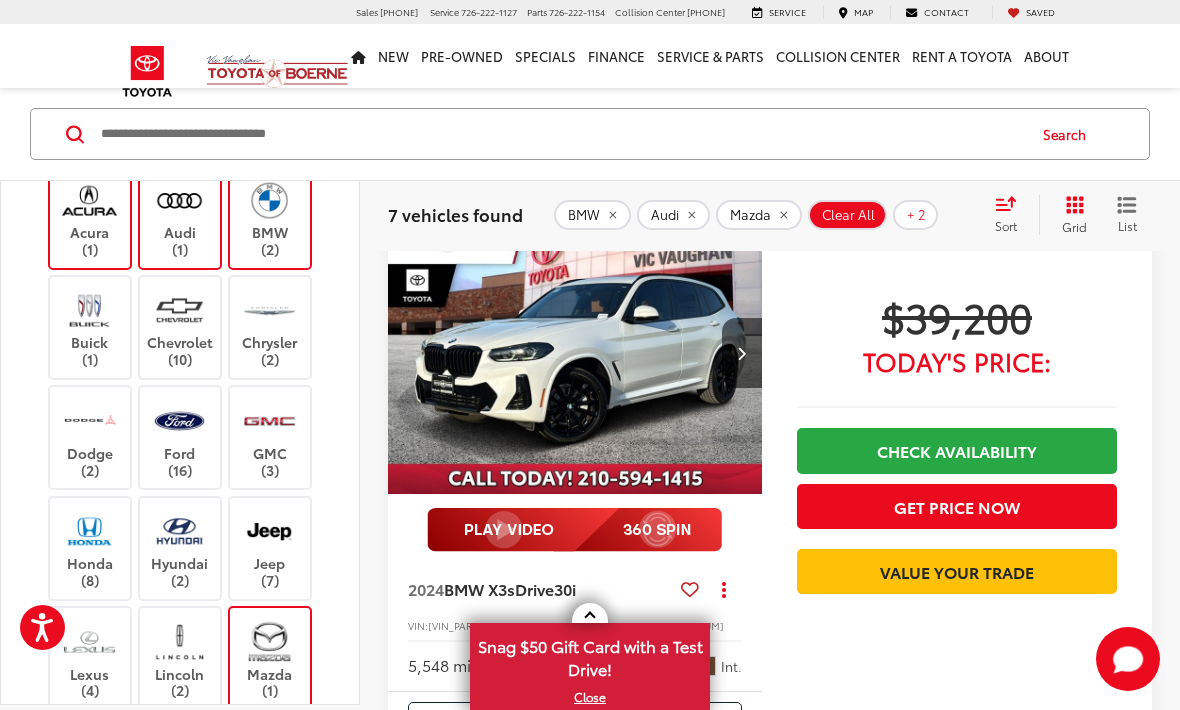 click at bounding box center [741, 353] 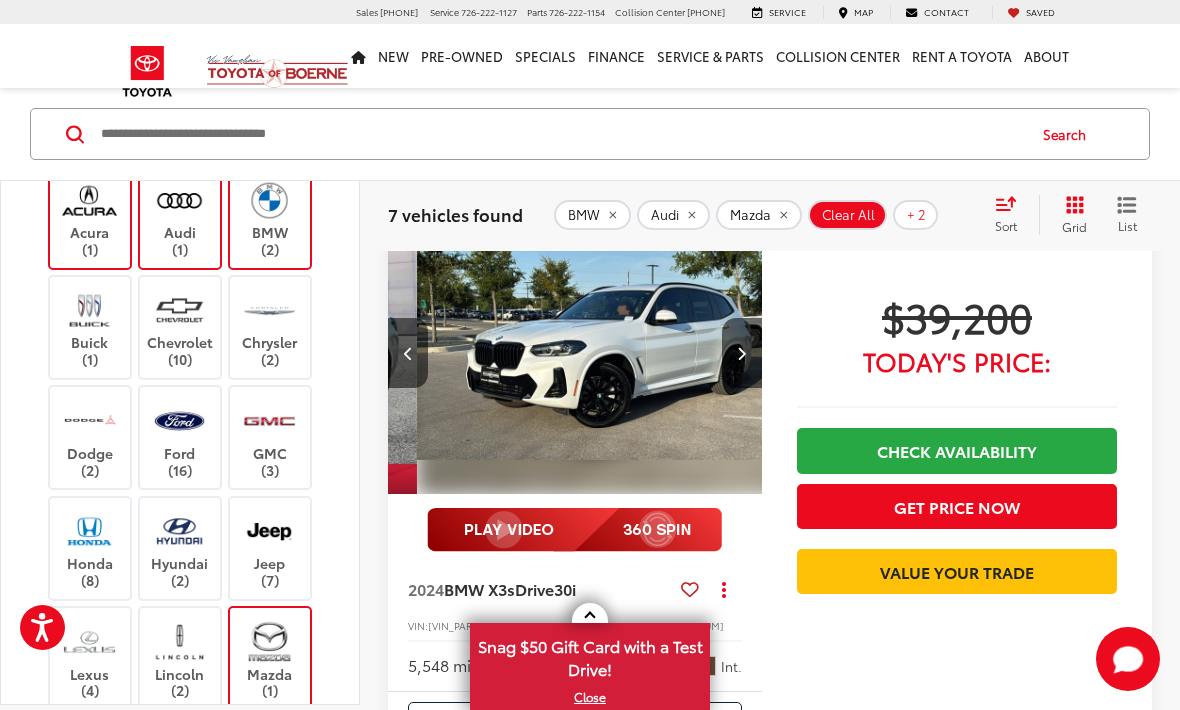 scroll, scrollTop: 0, scrollLeft: 377, axis: horizontal 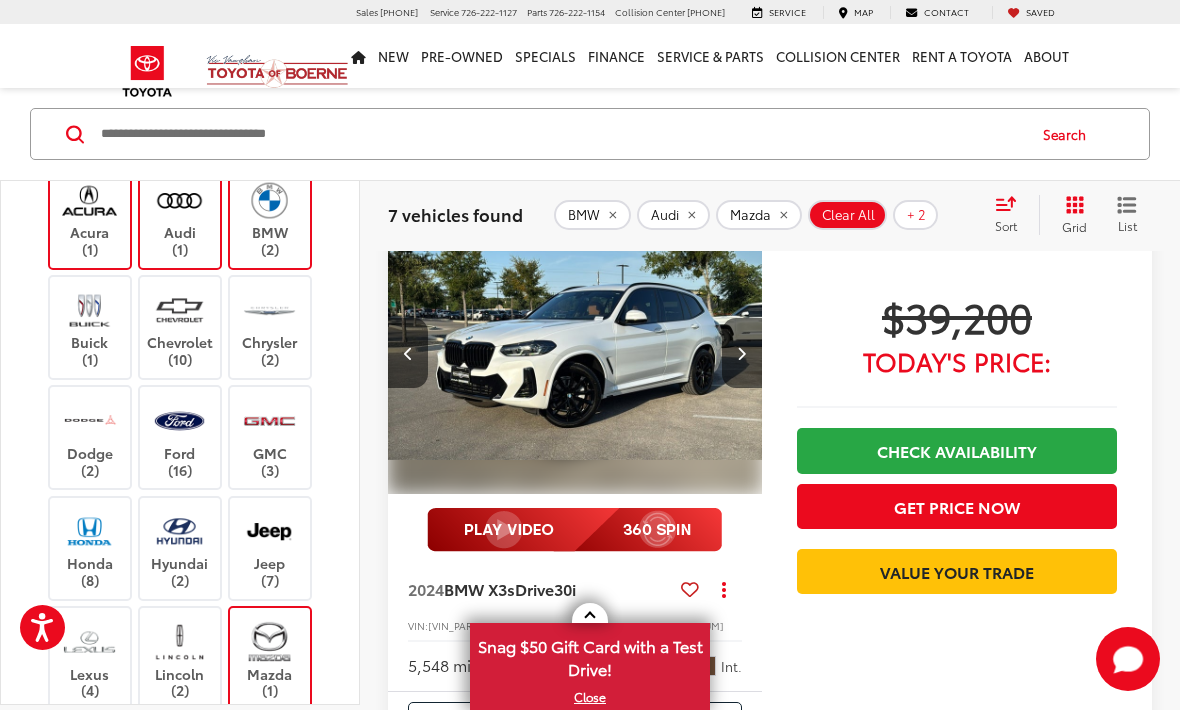click at bounding box center (742, 353) 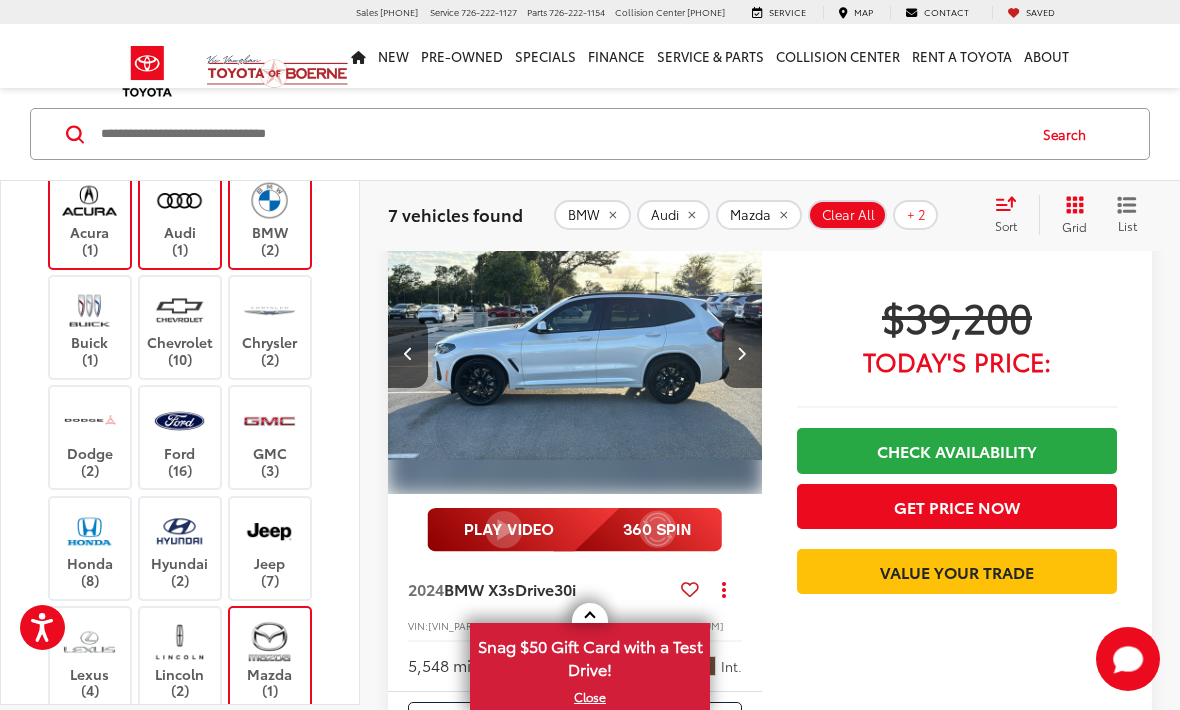 click at bounding box center [741, 353] 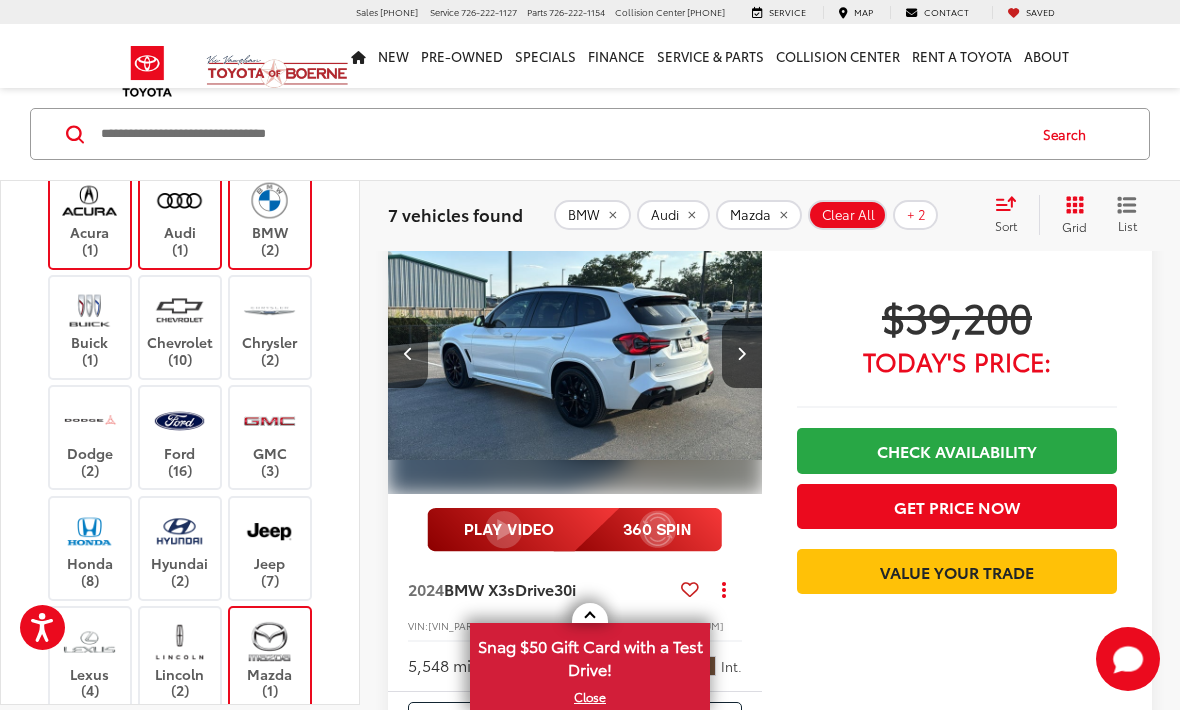 click at bounding box center [741, 353] 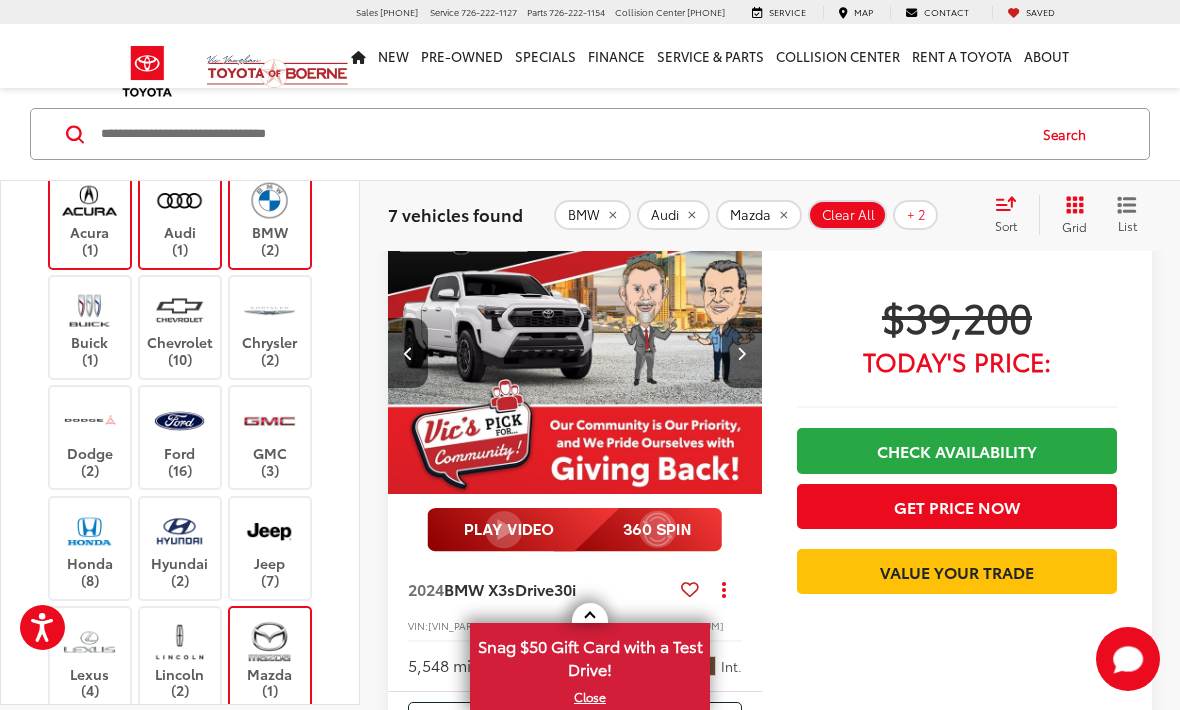click at bounding box center (742, 353) 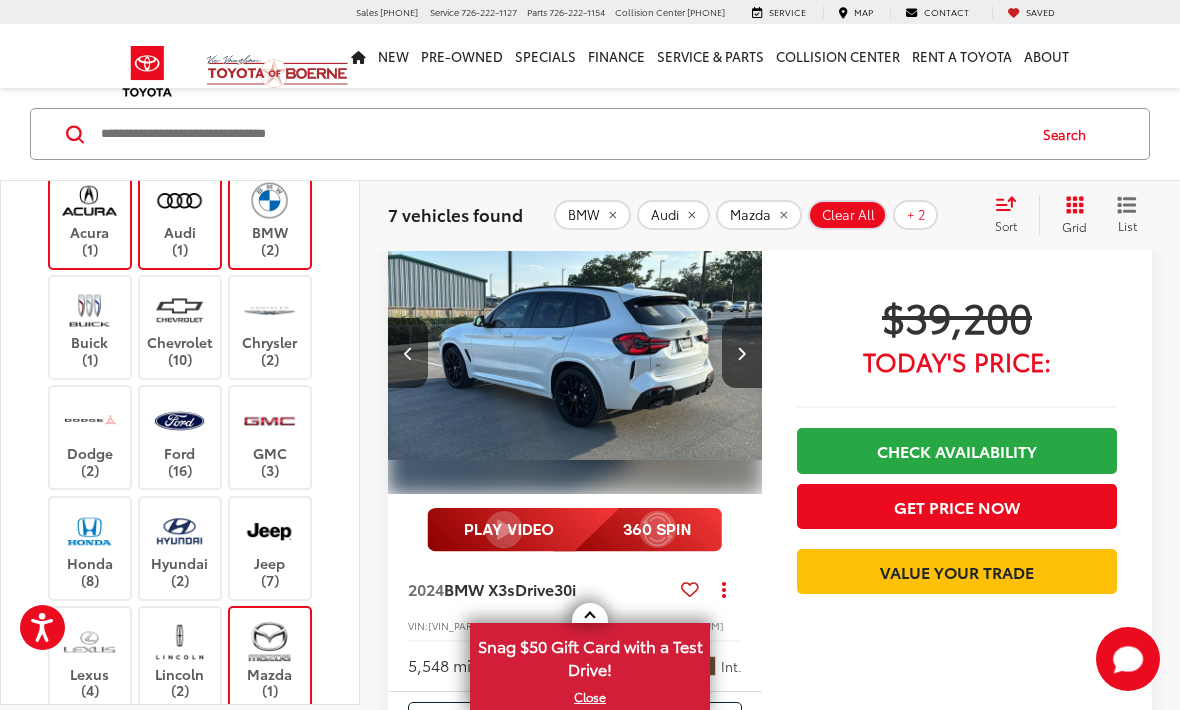 scroll, scrollTop: 0, scrollLeft: 1131, axis: horizontal 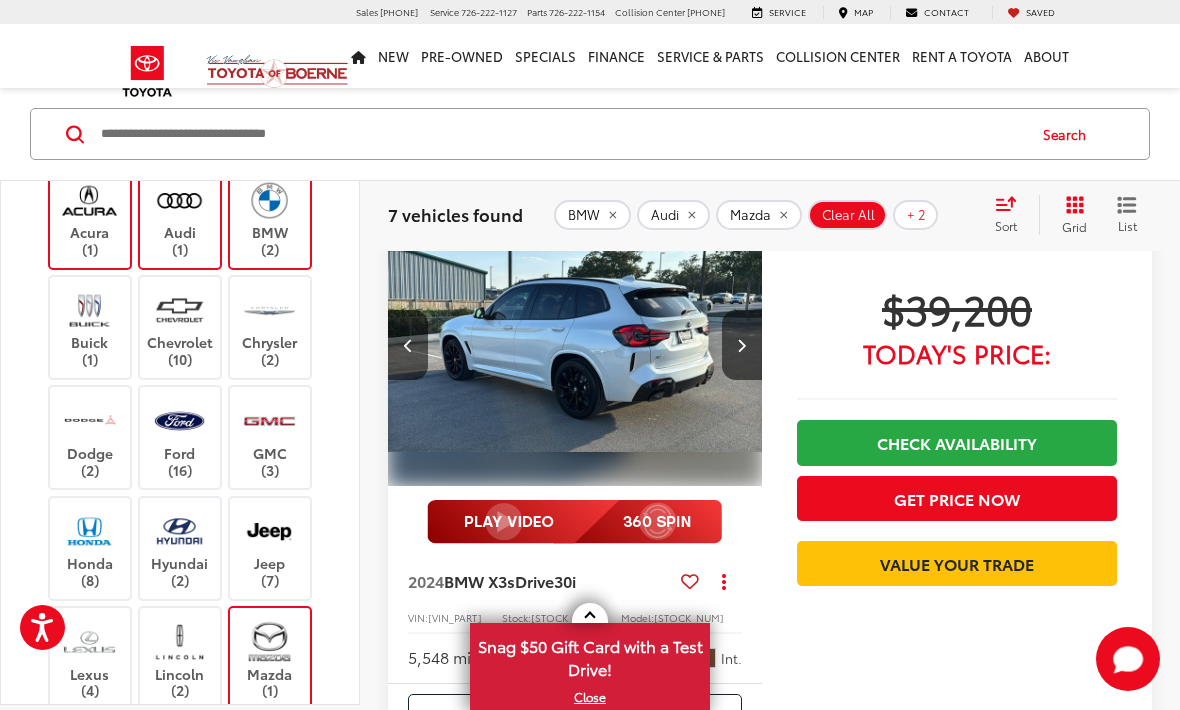 click at bounding box center (575, 345) 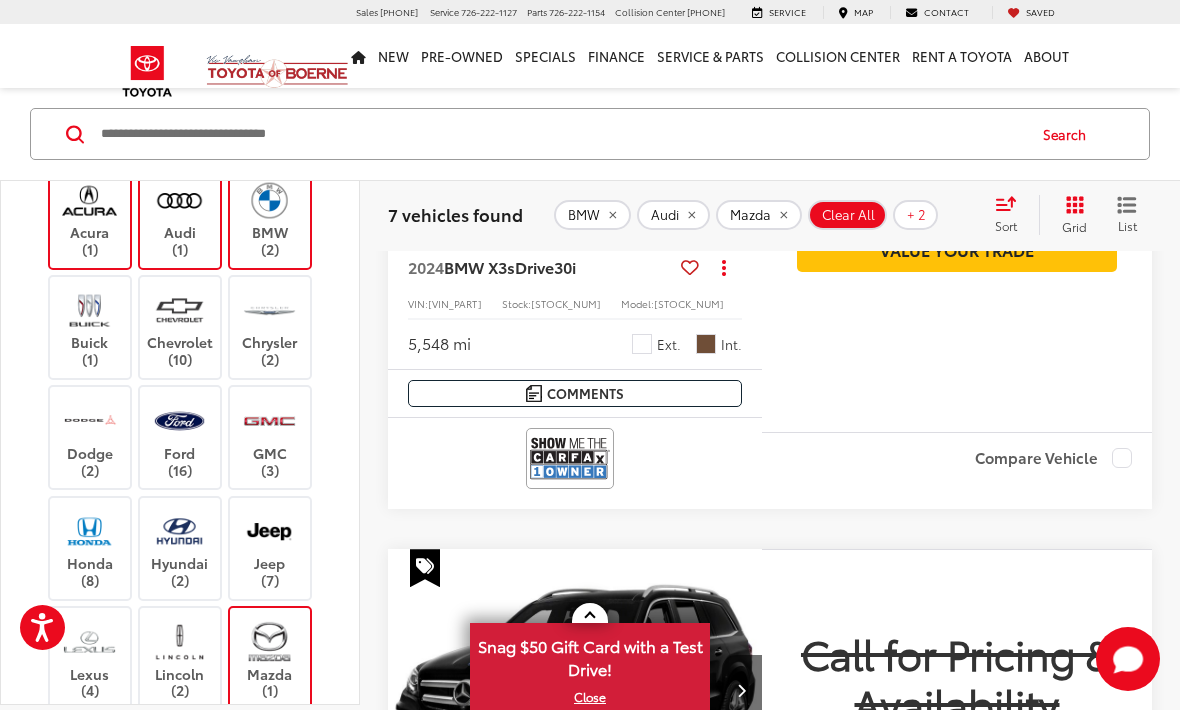 scroll, scrollTop: 3686, scrollLeft: 0, axis: vertical 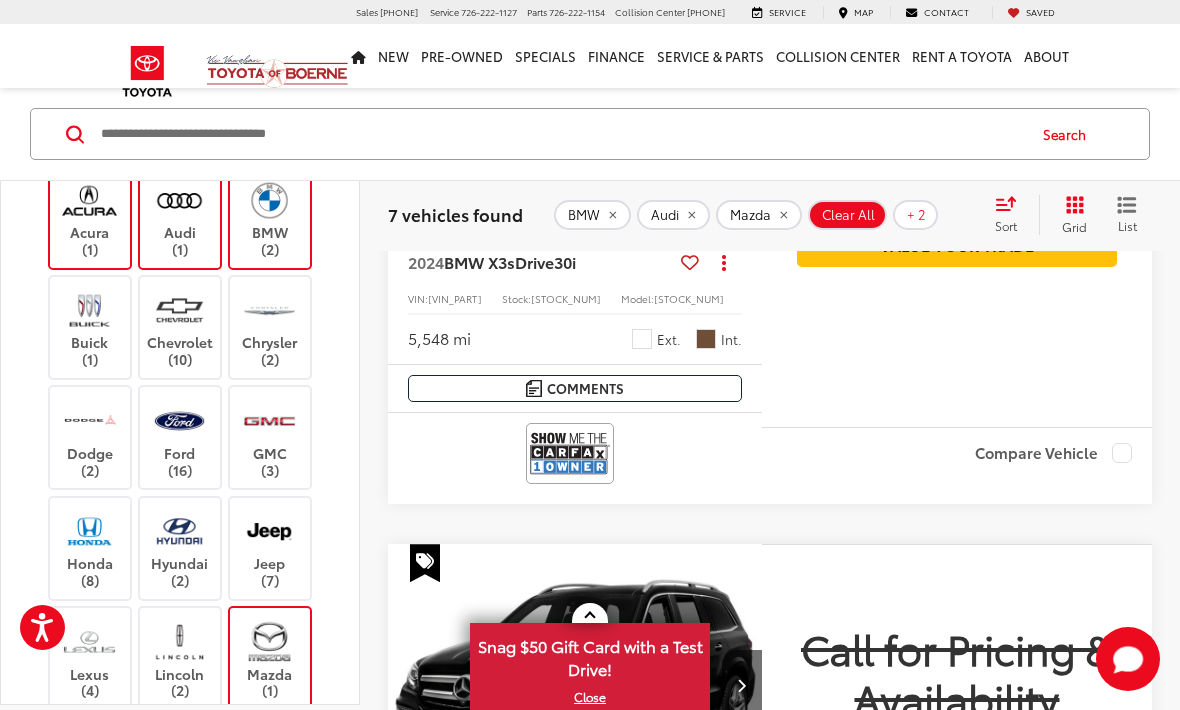click at bounding box center [269, 641] 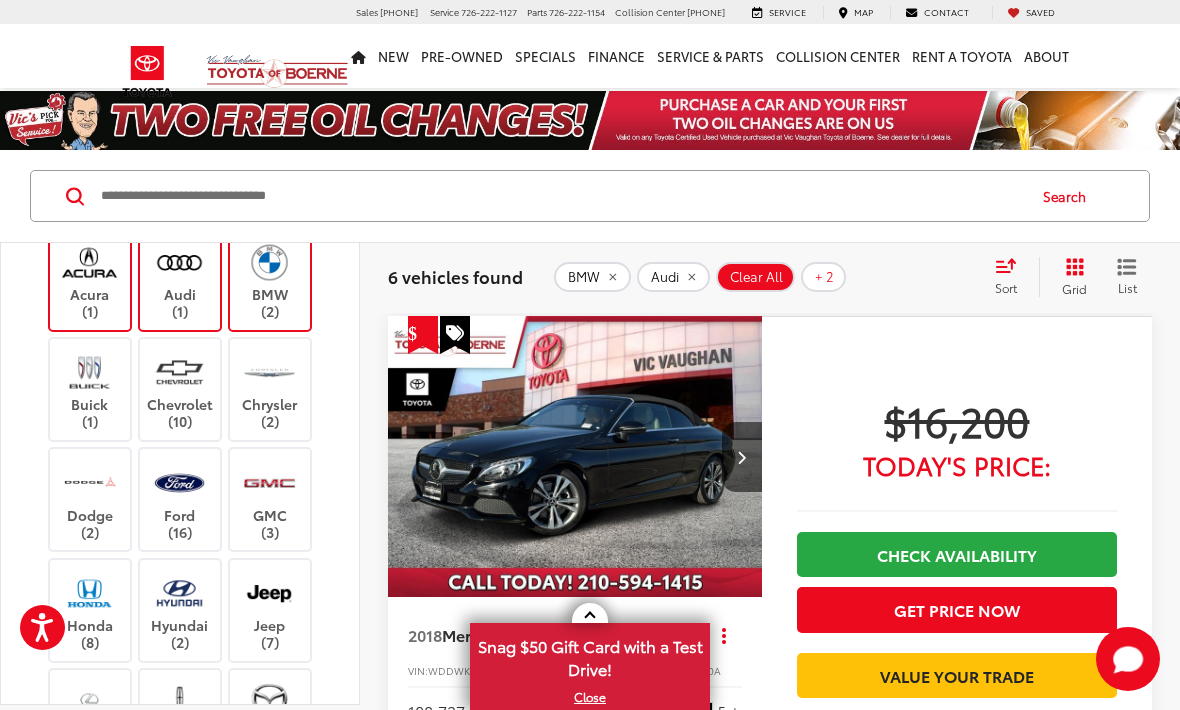 scroll, scrollTop: 0, scrollLeft: 0, axis: both 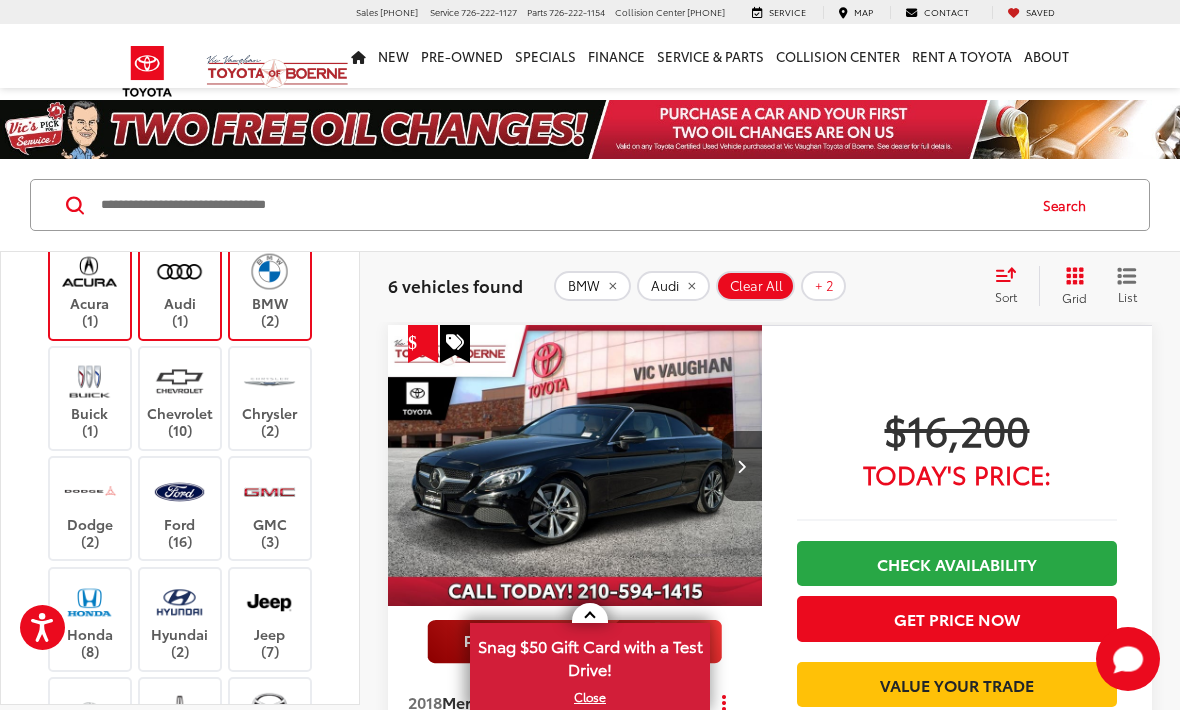 click on "Acura   (1)" at bounding box center (90, 288) 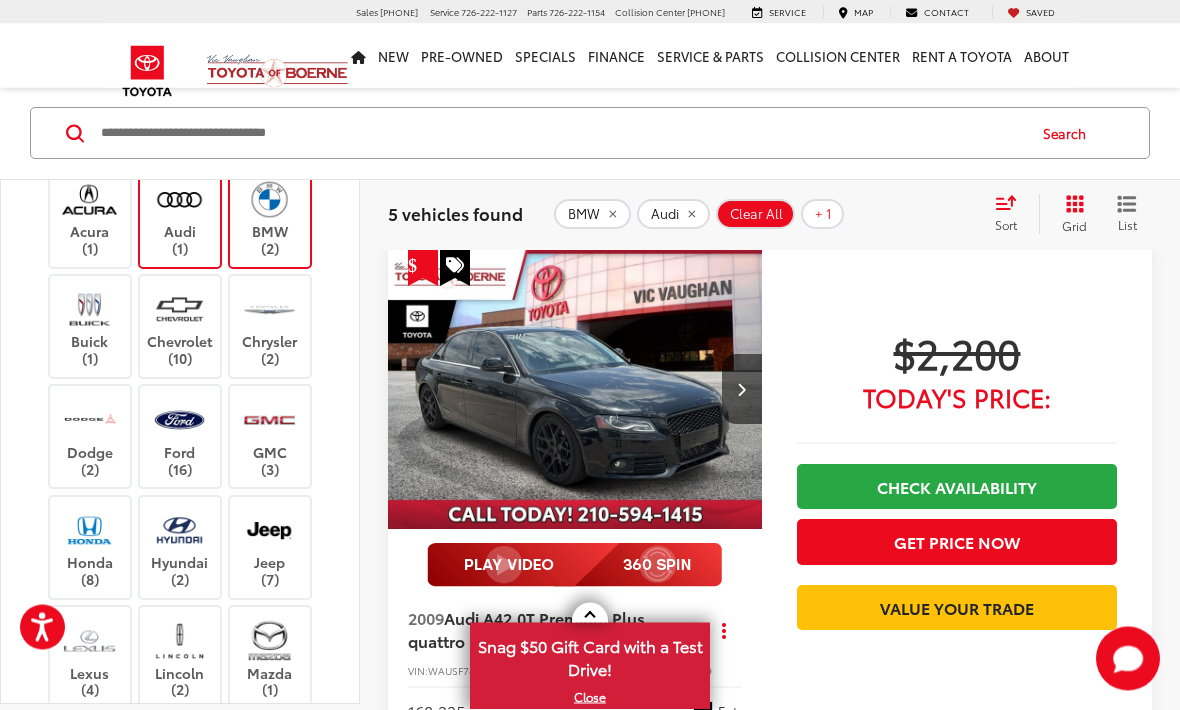 scroll, scrollTop: 736, scrollLeft: 0, axis: vertical 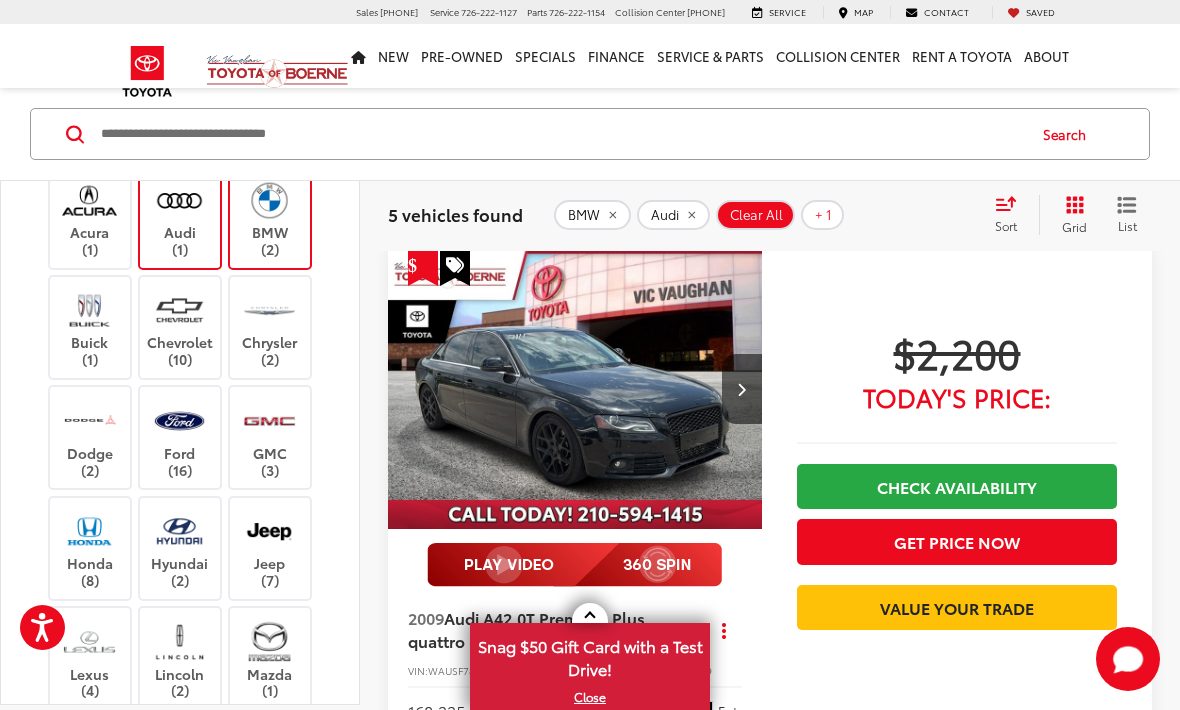 click at bounding box center (575, 389) 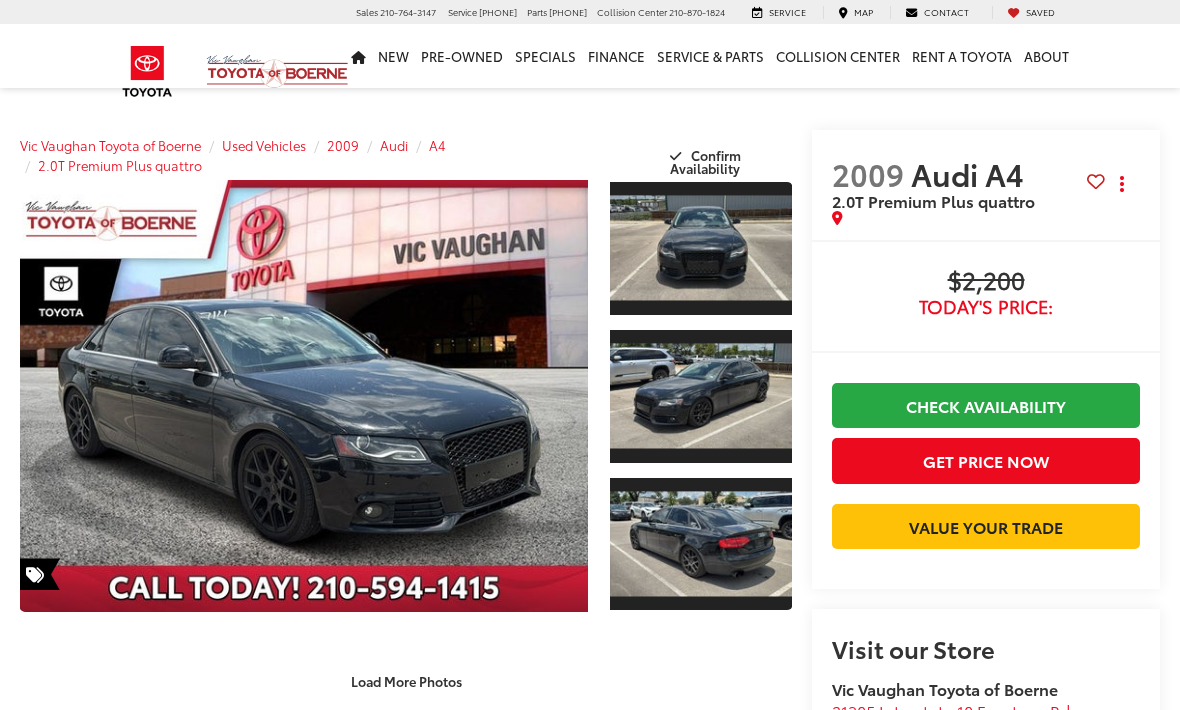 scroll, scrollTop: 0, scrollLeft: 0, axis: both 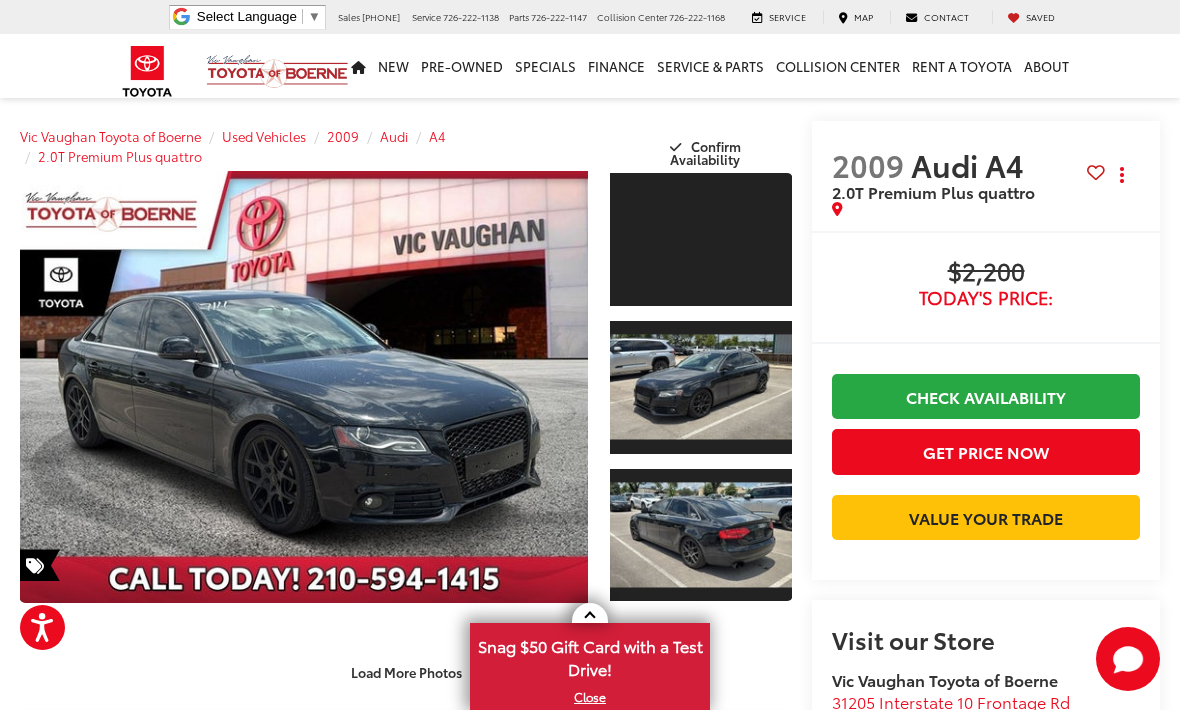 click at bounding box center (304, 387) 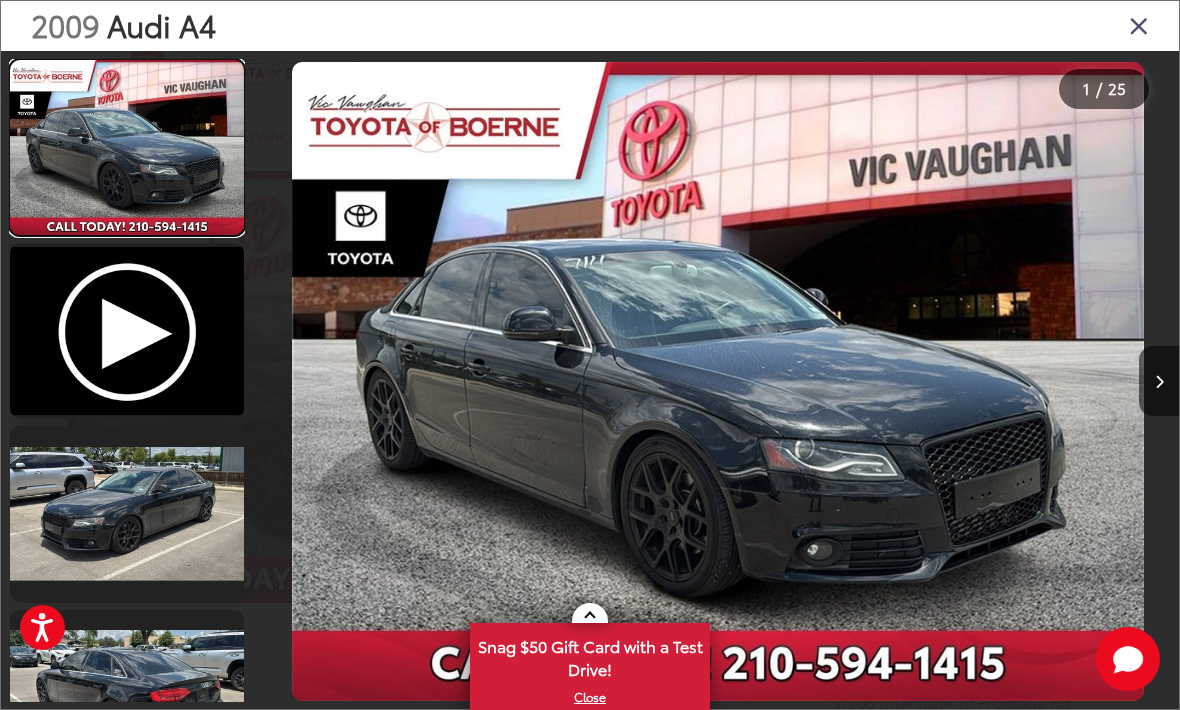 scroll, scrollTop: 8, scrollLeft: 0, axis: vertical 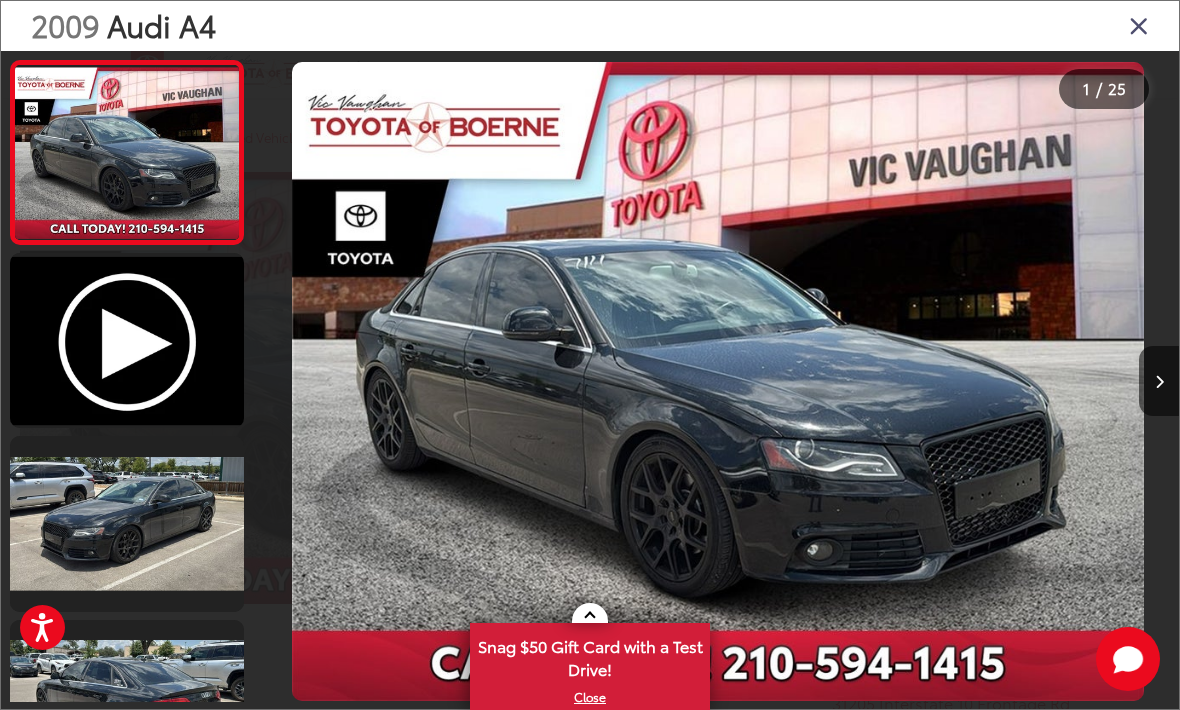 click at bounding box center (127, 523) 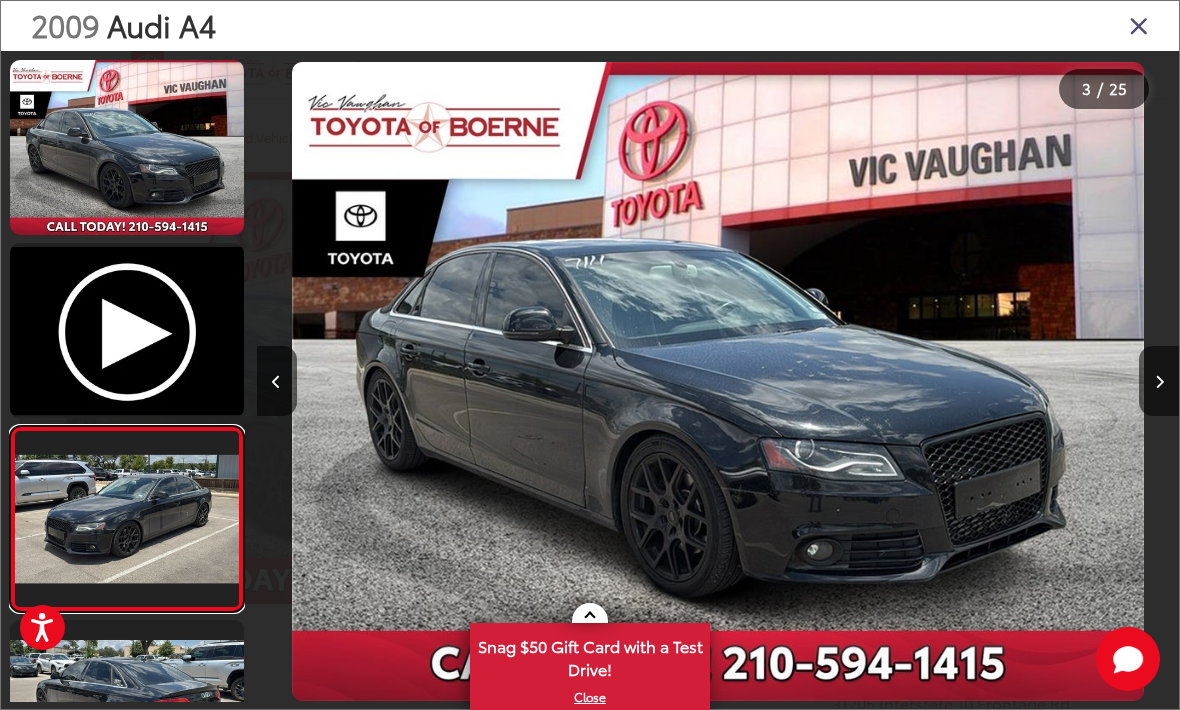 scroll, scrollTop: 119, scrollLeft: 0, axis: vertical 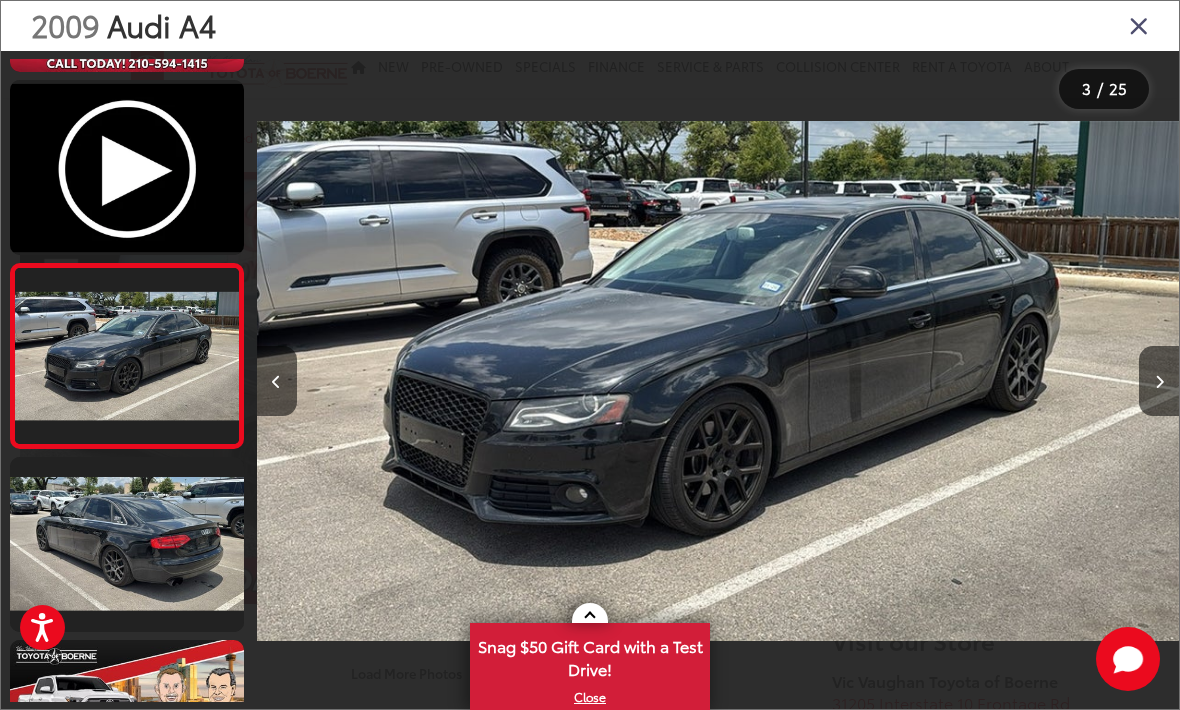 click at bounding box center (127, 544) 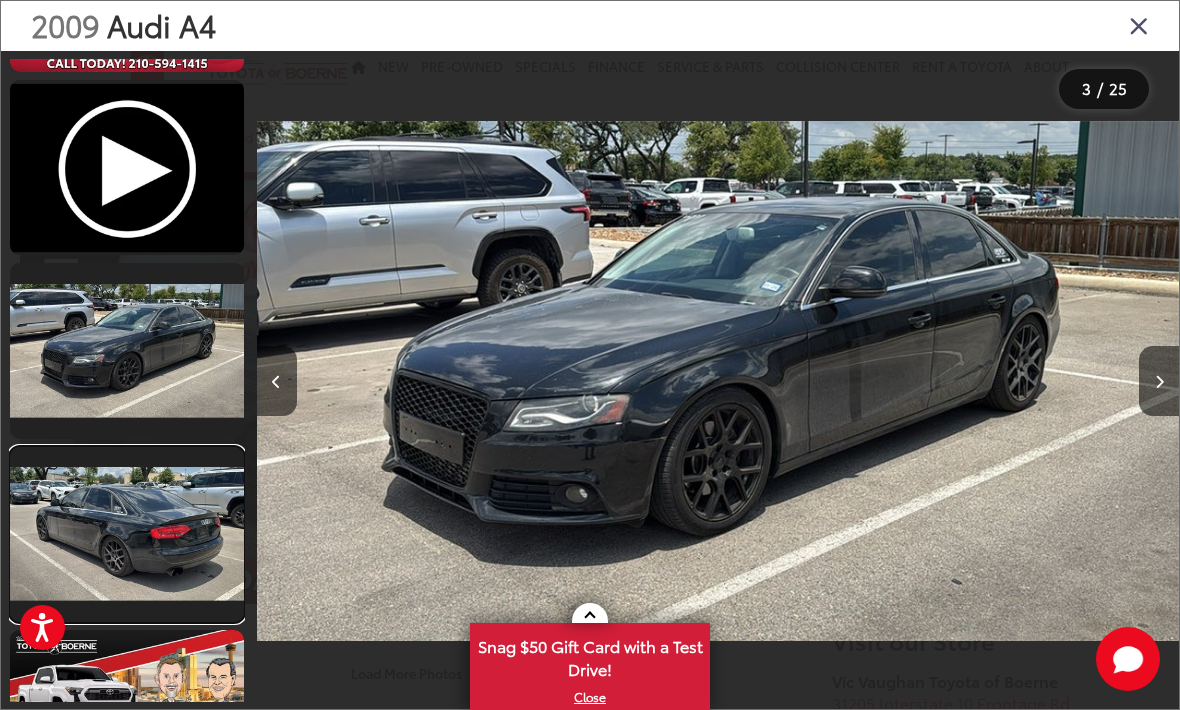scroll, scrollTop: 232, scrollLeft: 0, axis: vertical 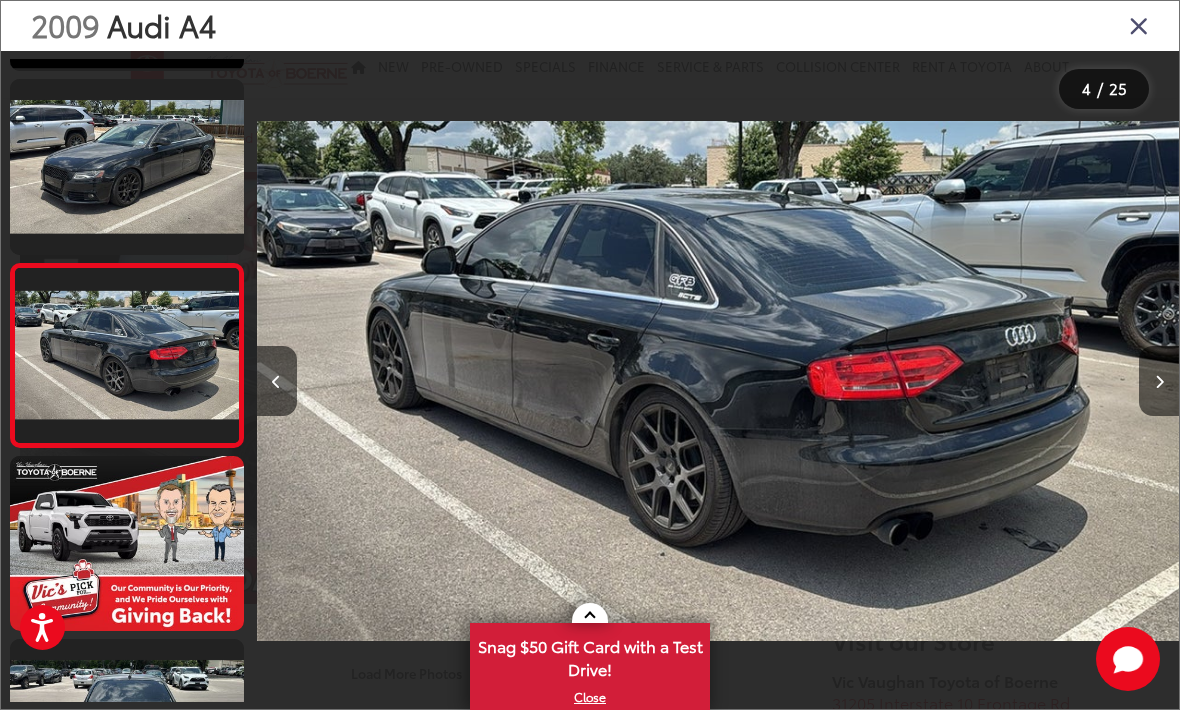 click at bounding box center (1139, 25) 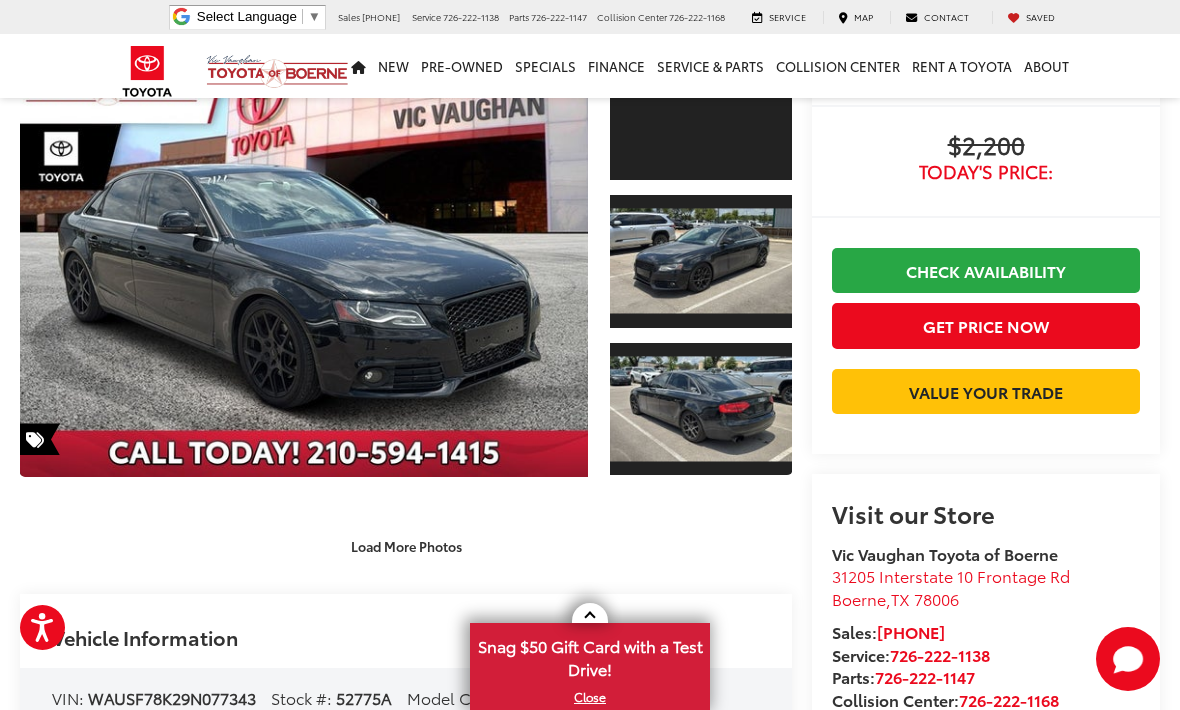 scroll, scrollTop: 136, scrollLeft: 0, axis: vertical 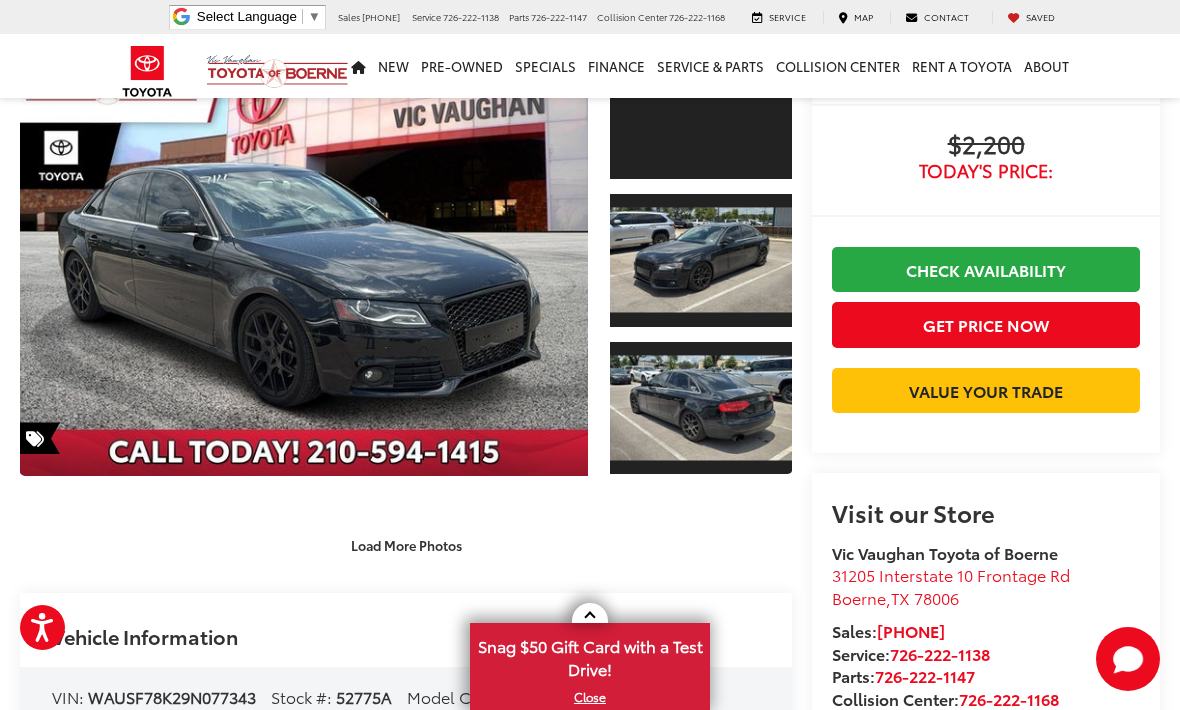 click at bounding box center (701, 408) 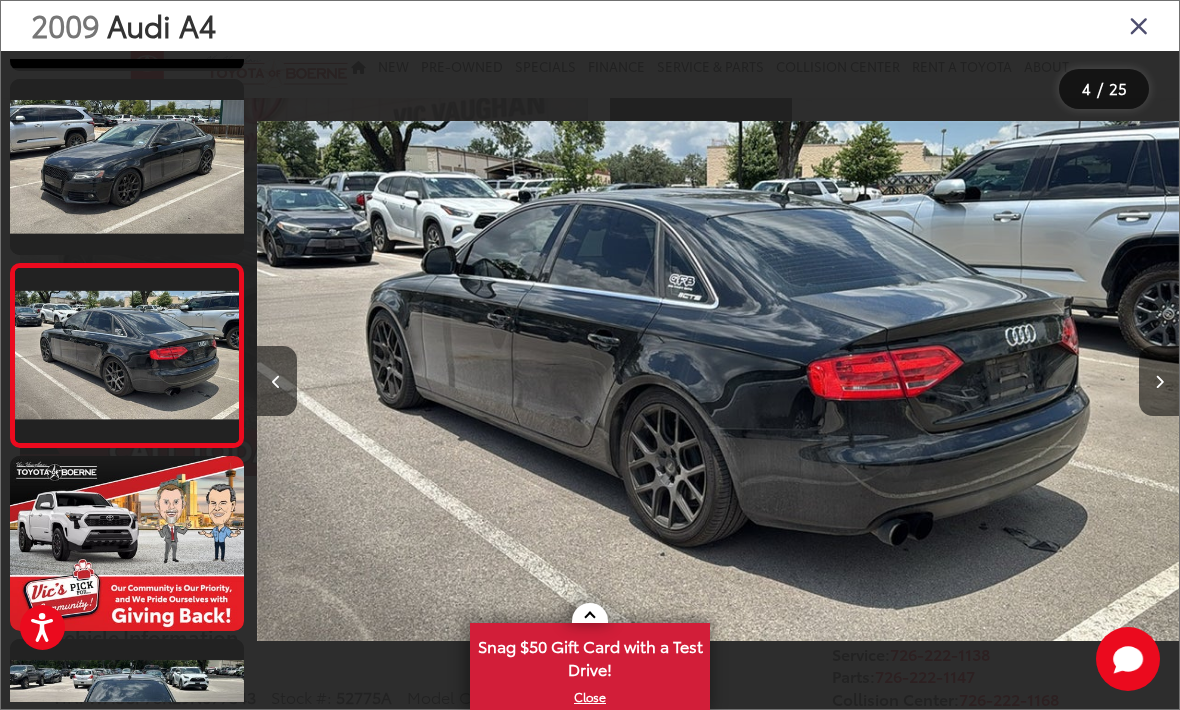 click at bounding box center (127, 166) 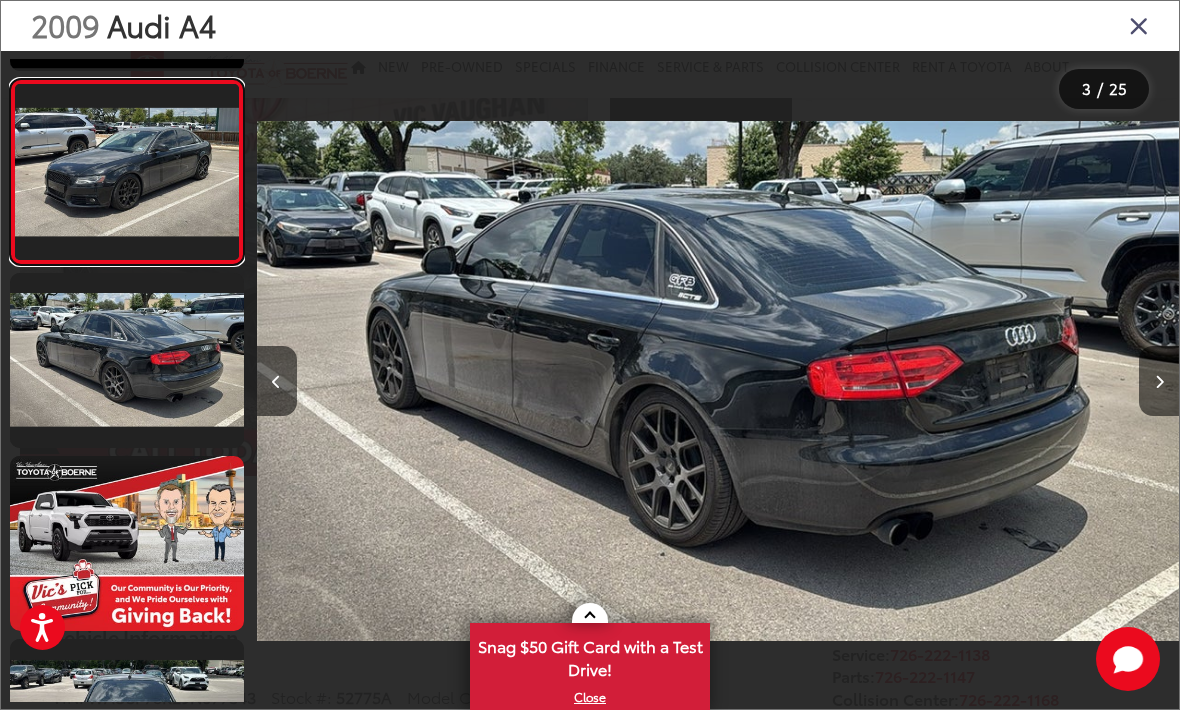 scroll, scrollTop: 202, scrollLeft: 0, axis: vertical 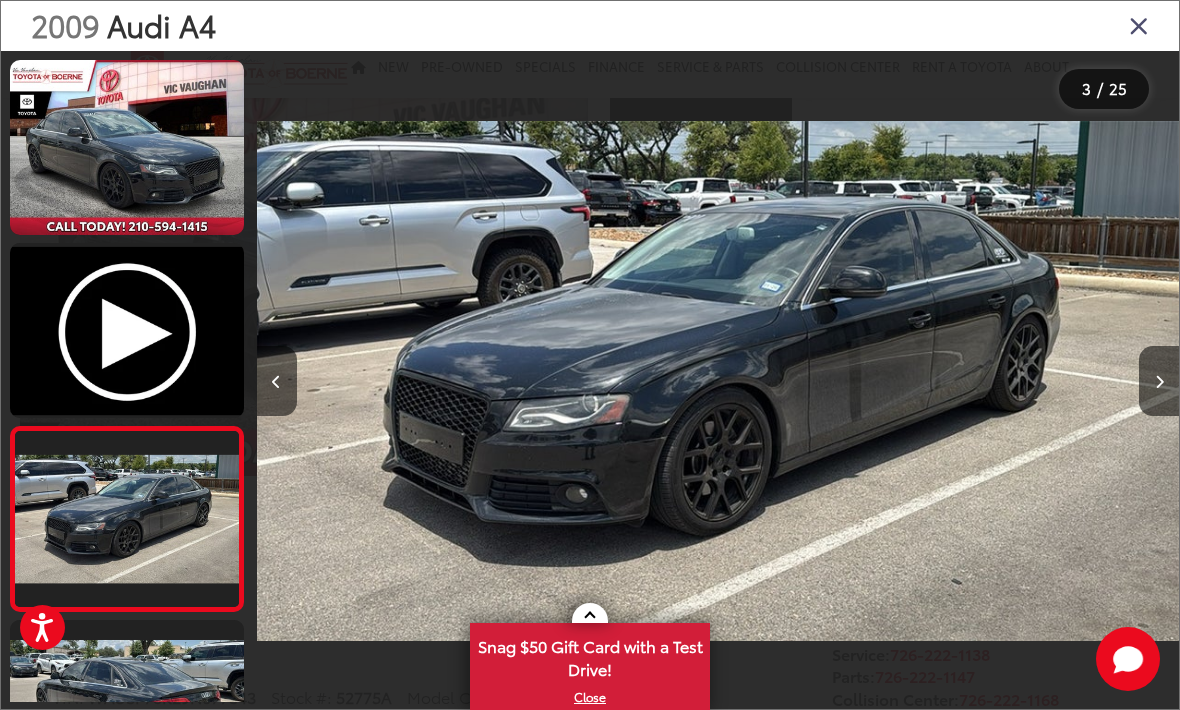 click at bounding box center [127, 147] 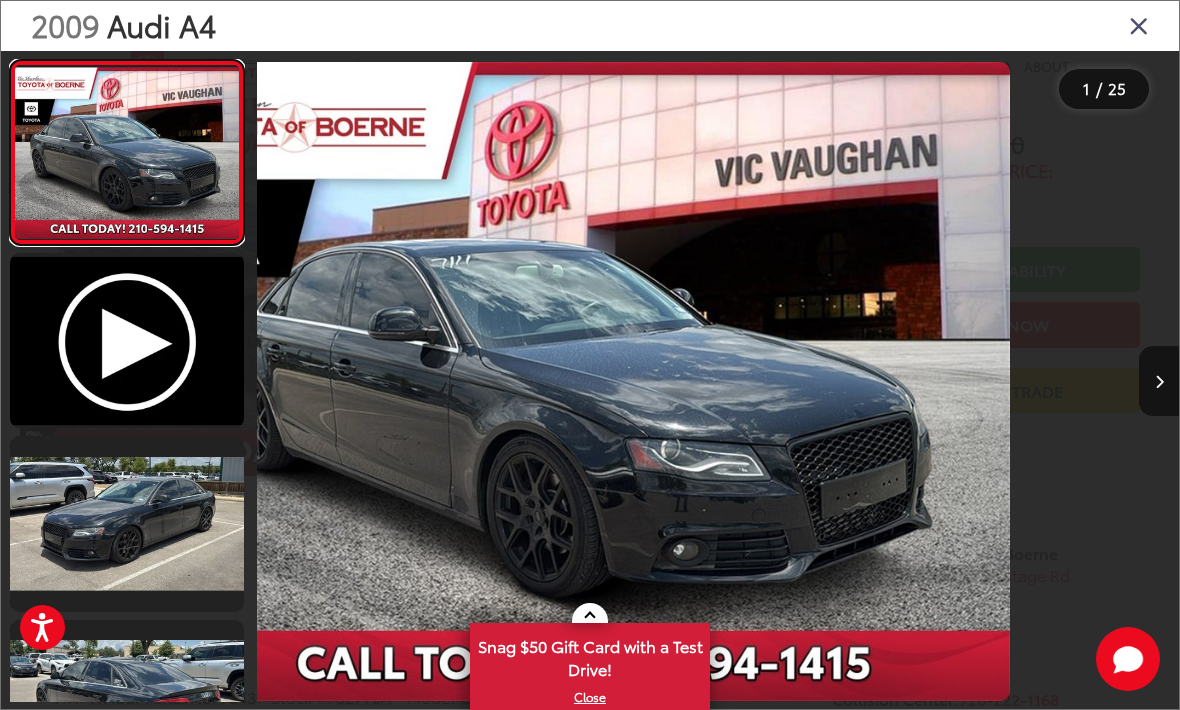 scroll, scrollTop: 0, scrollLeft: 0, axis: both 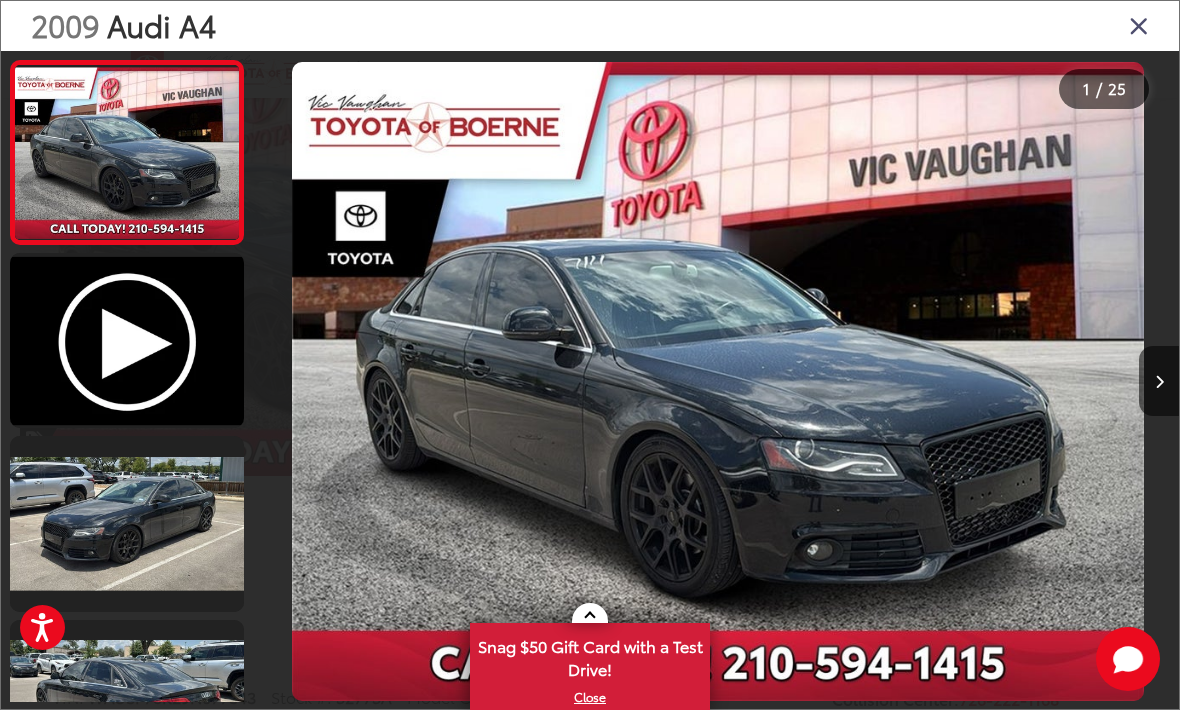 click at bounding box center (1139, 25) 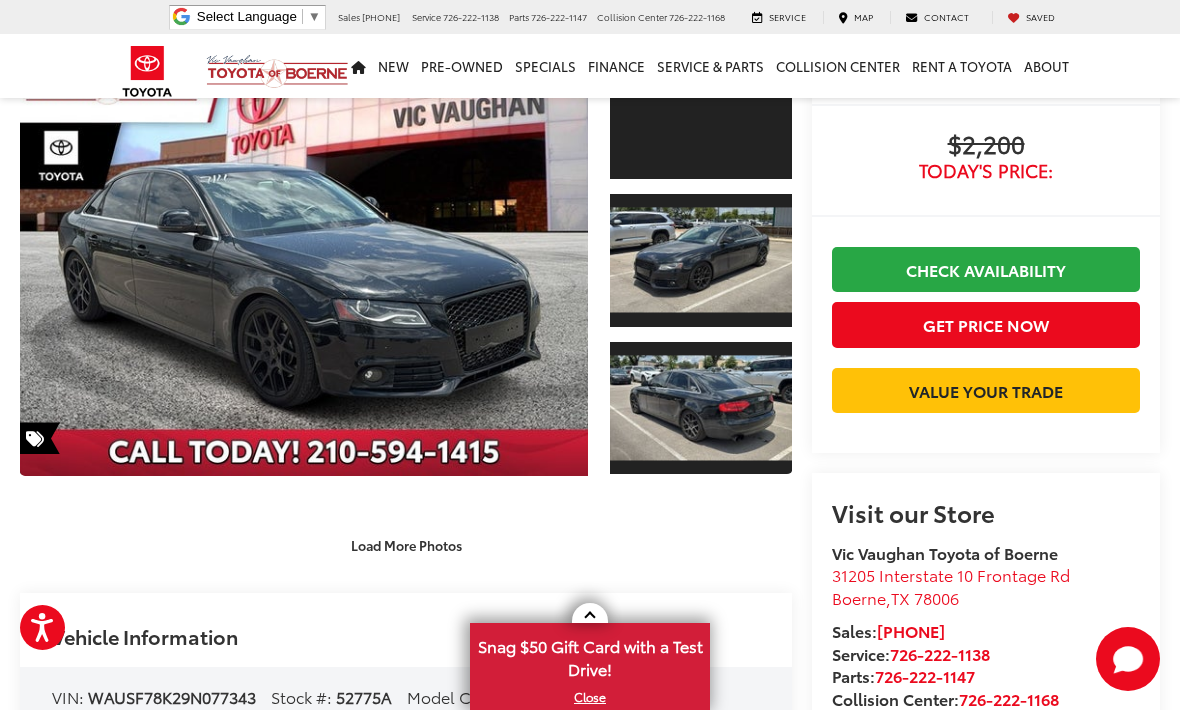 scroll, scrollTop: 0, scrollLeft: 0, axis: both 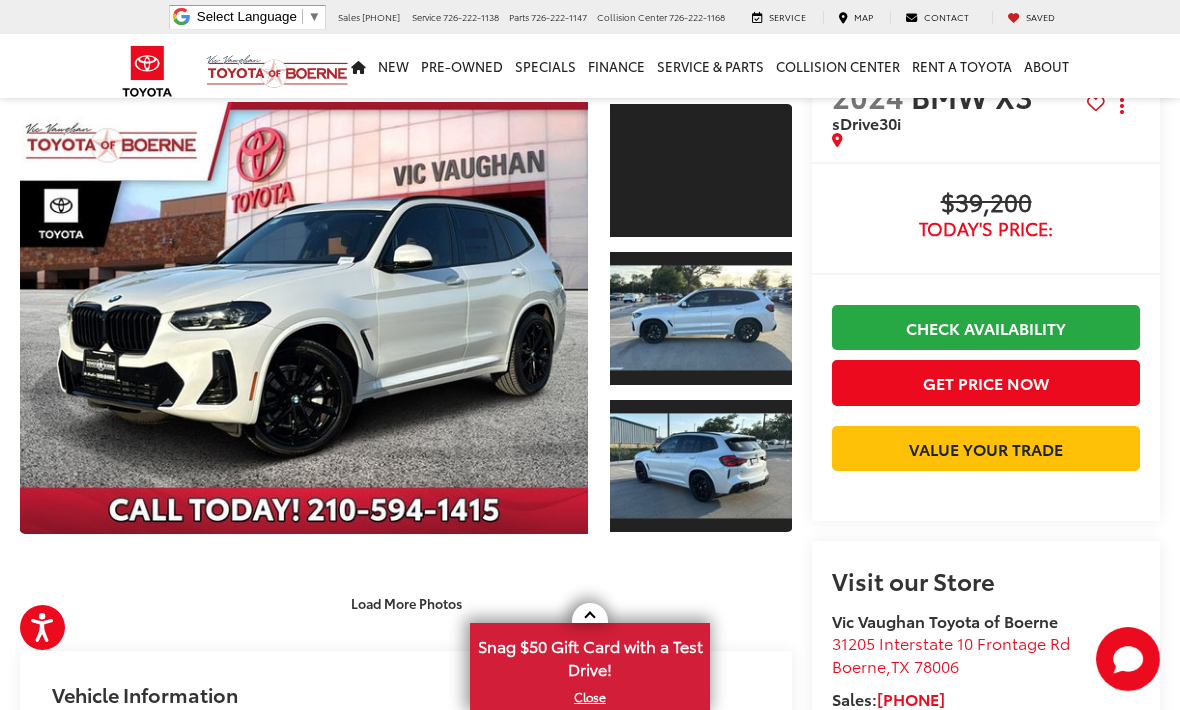 click at bounding box center (701, 170) 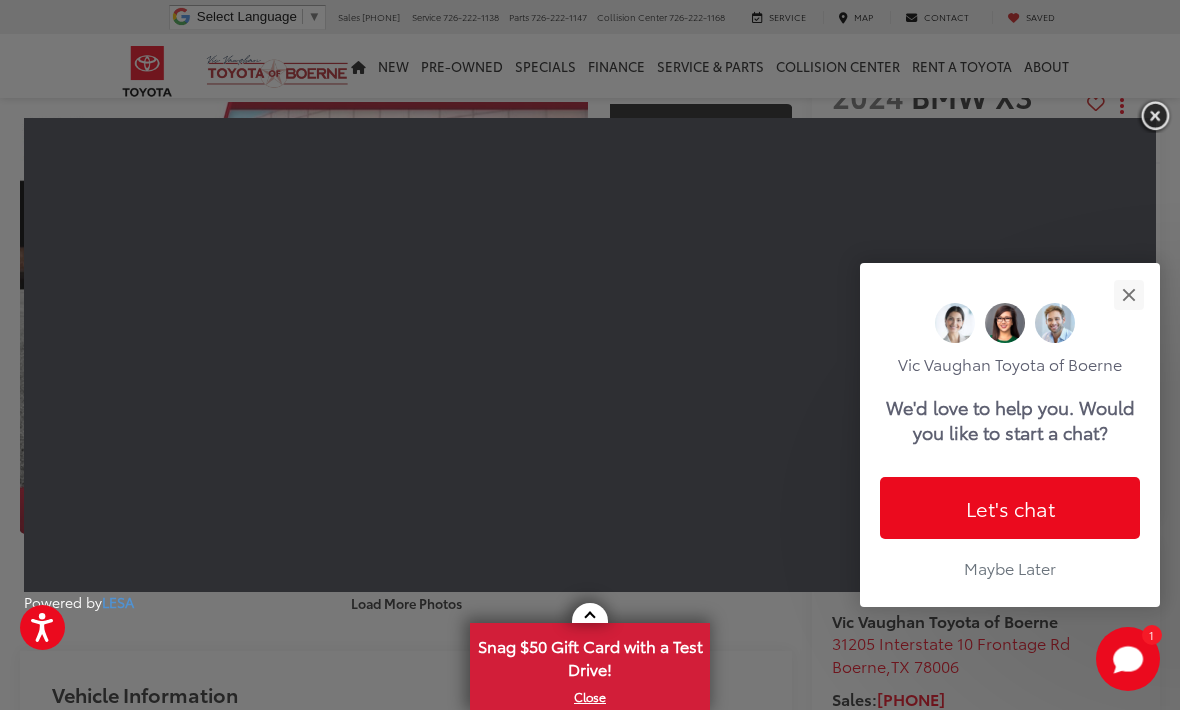 click at bounding box center [1155, 115] 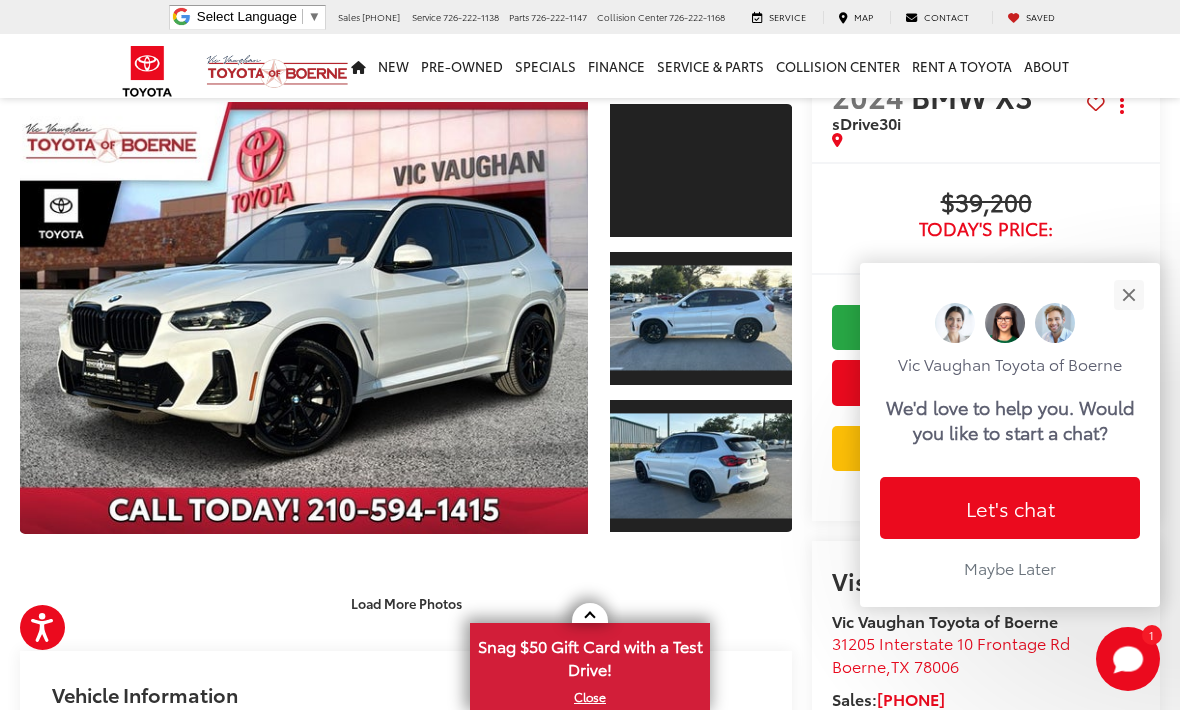 click at bounding box center [1128, 294] 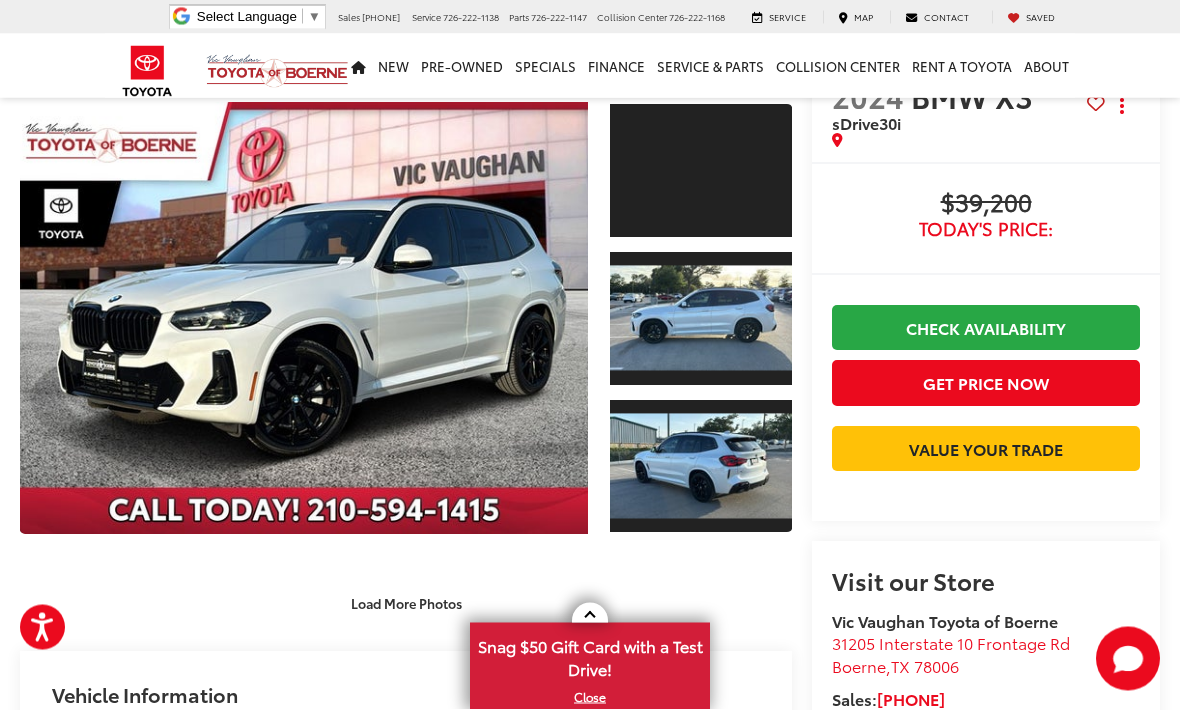 scroll, scrollTop: 0, scrollLeft: 0, axis: both 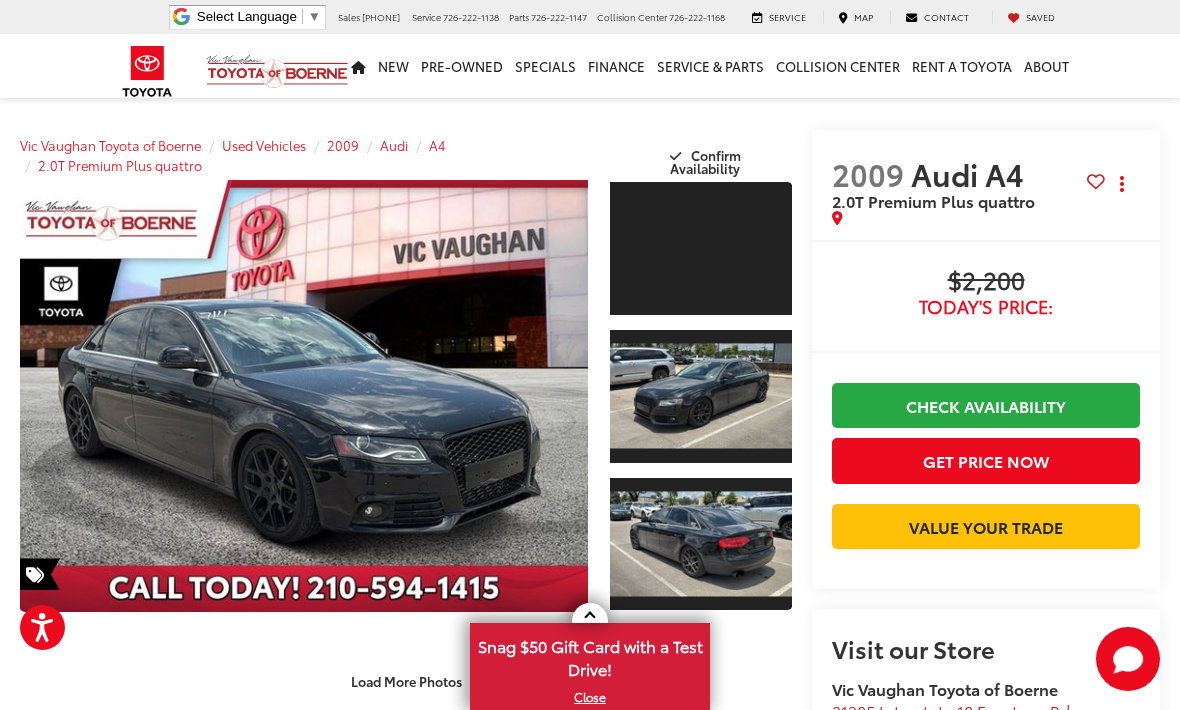 click at bounding box center (701, 248) 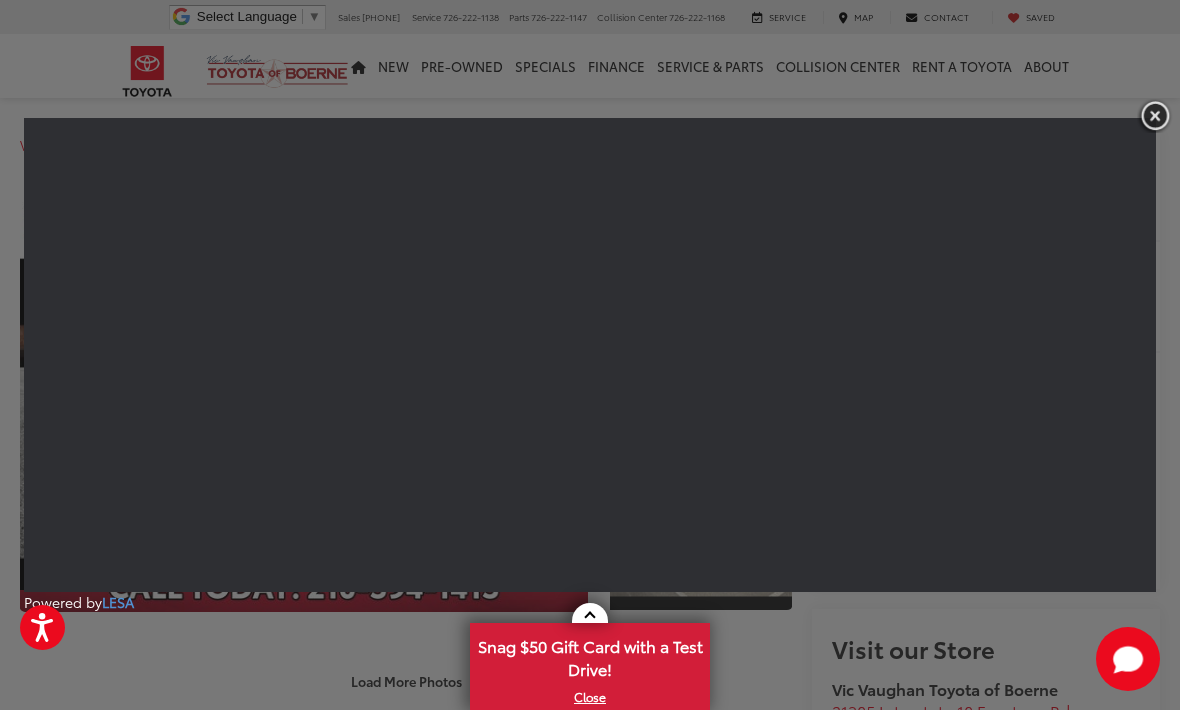 click at bounding box center (1155, 115) 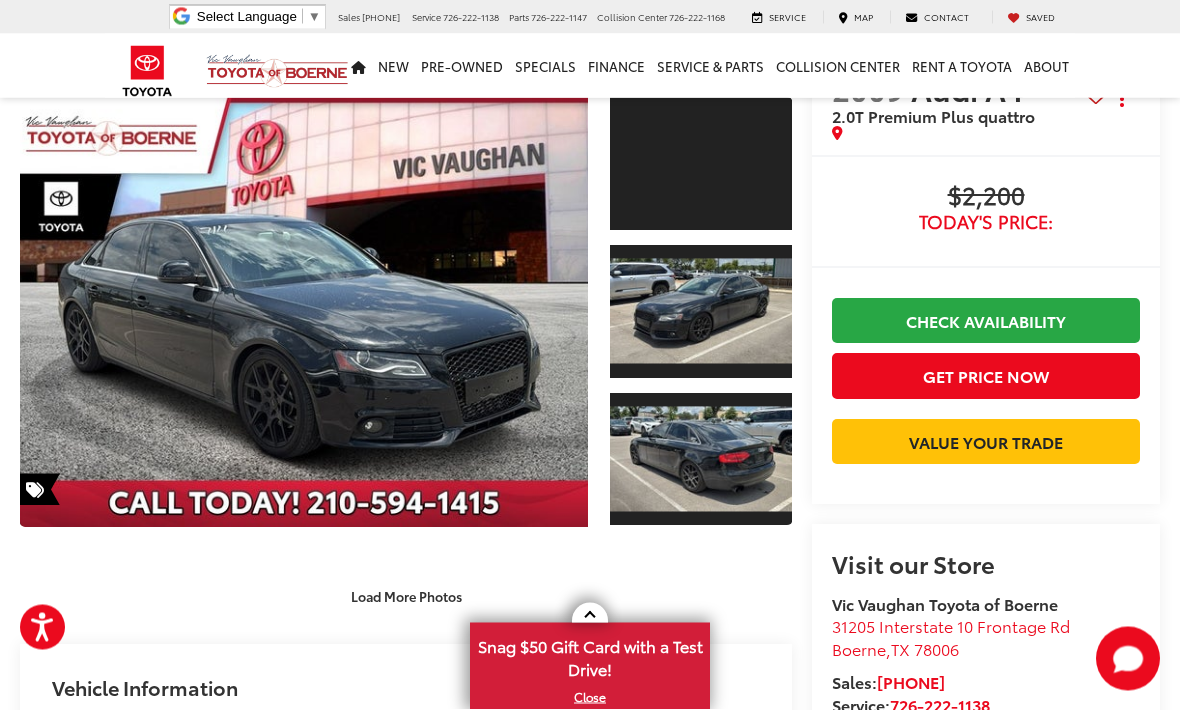 scroll, scrollTop: 85, scrollLeft: 0, axis: vertical 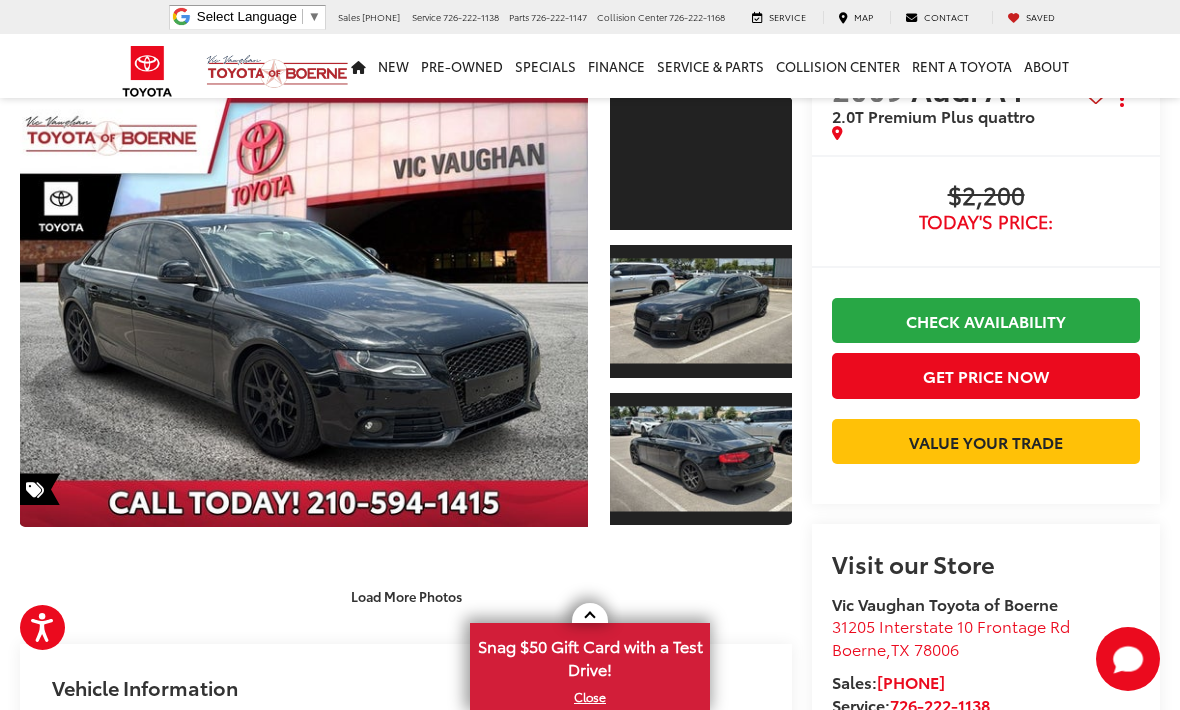 click at bounding box center [304, 311] 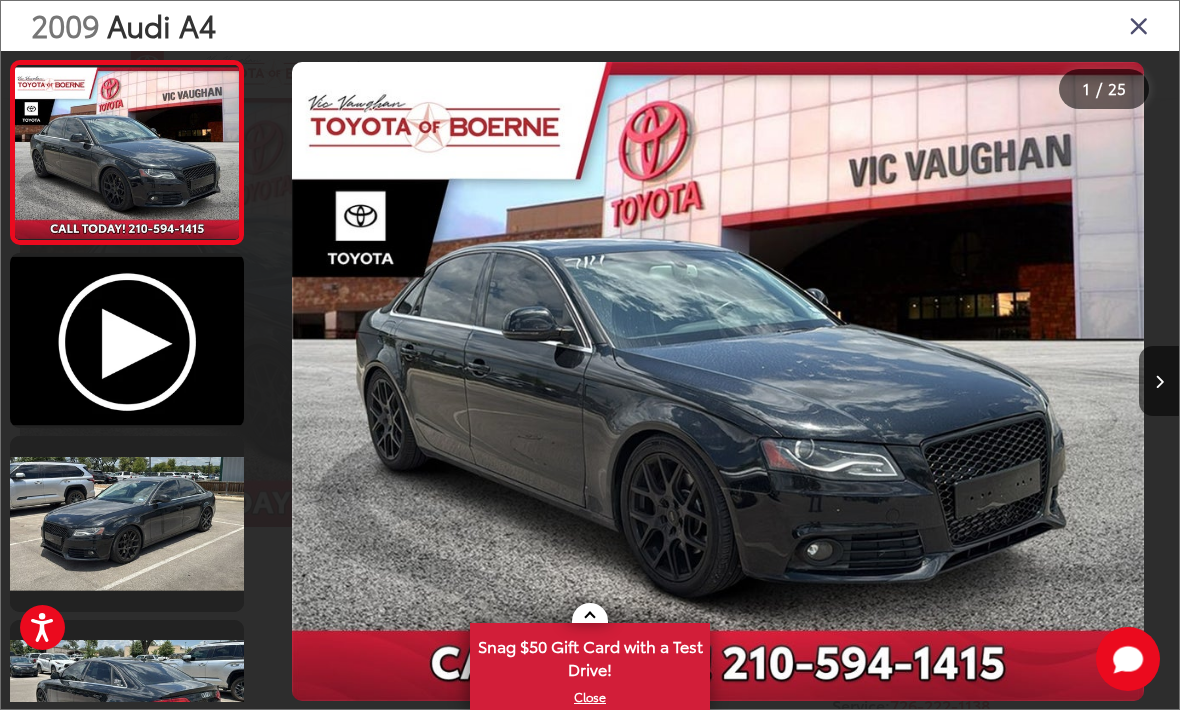 click at bounding box center (1139, 25) 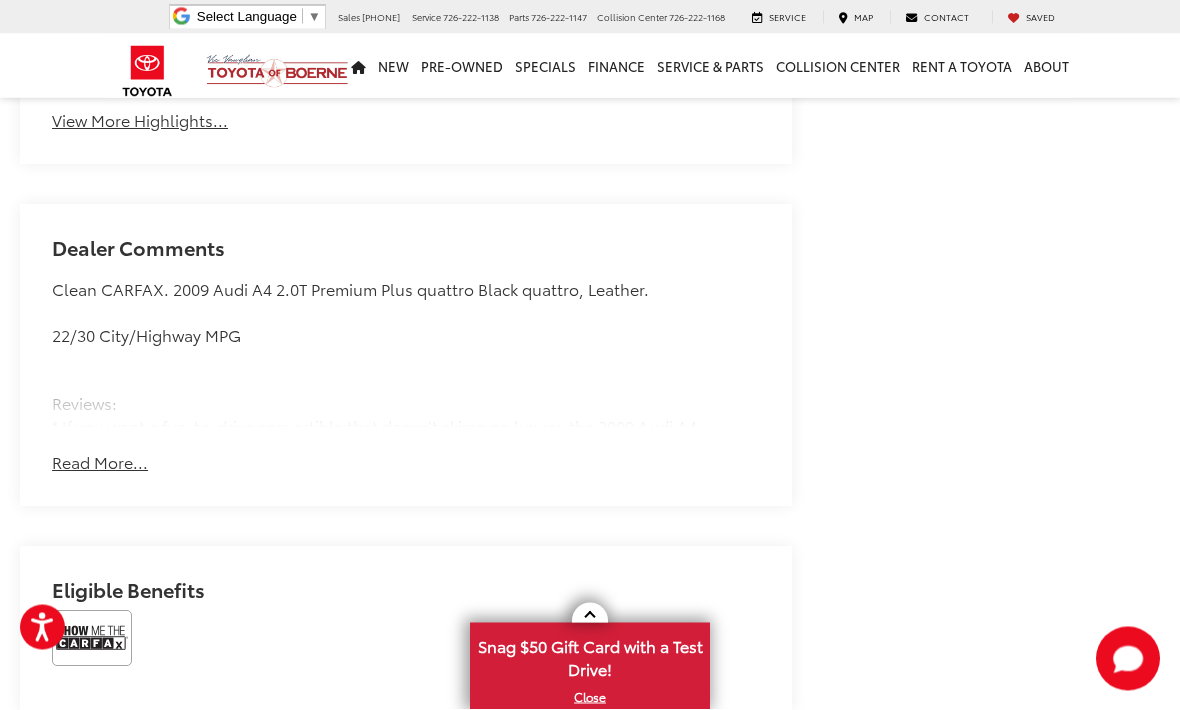 scroll, scrollTop: 1490, scrollLeft: 0, axis: vertical 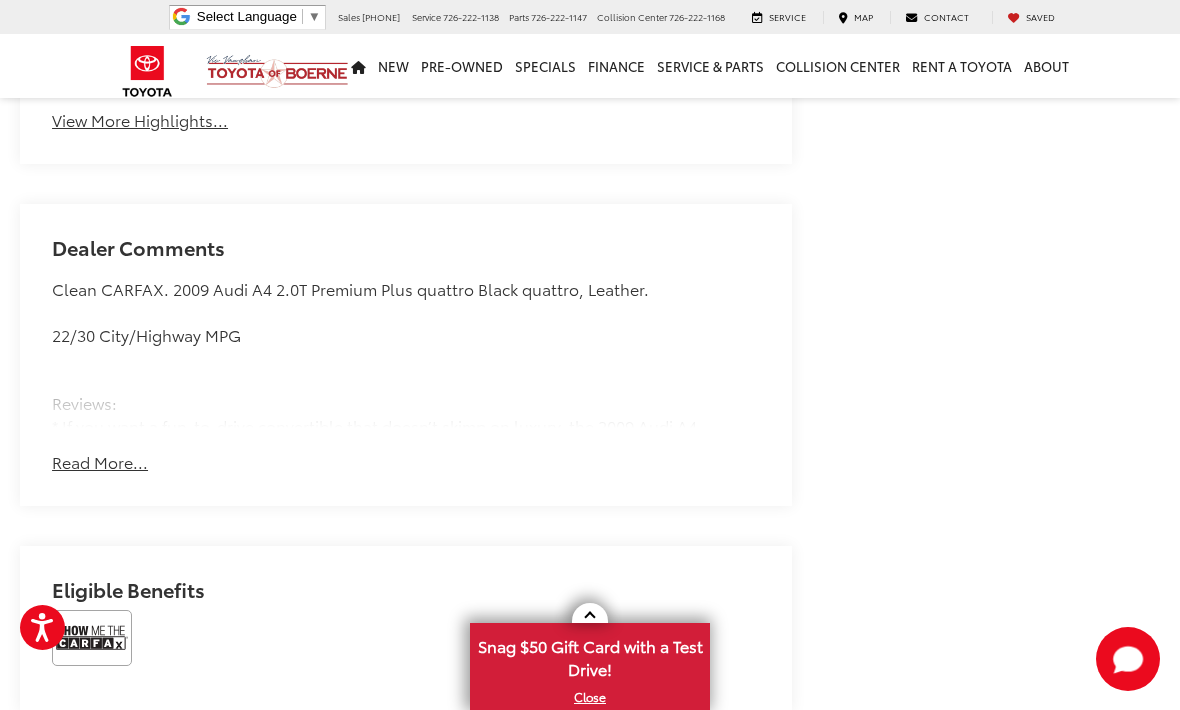 click on "Read More..." at bounding box center [100, 462] 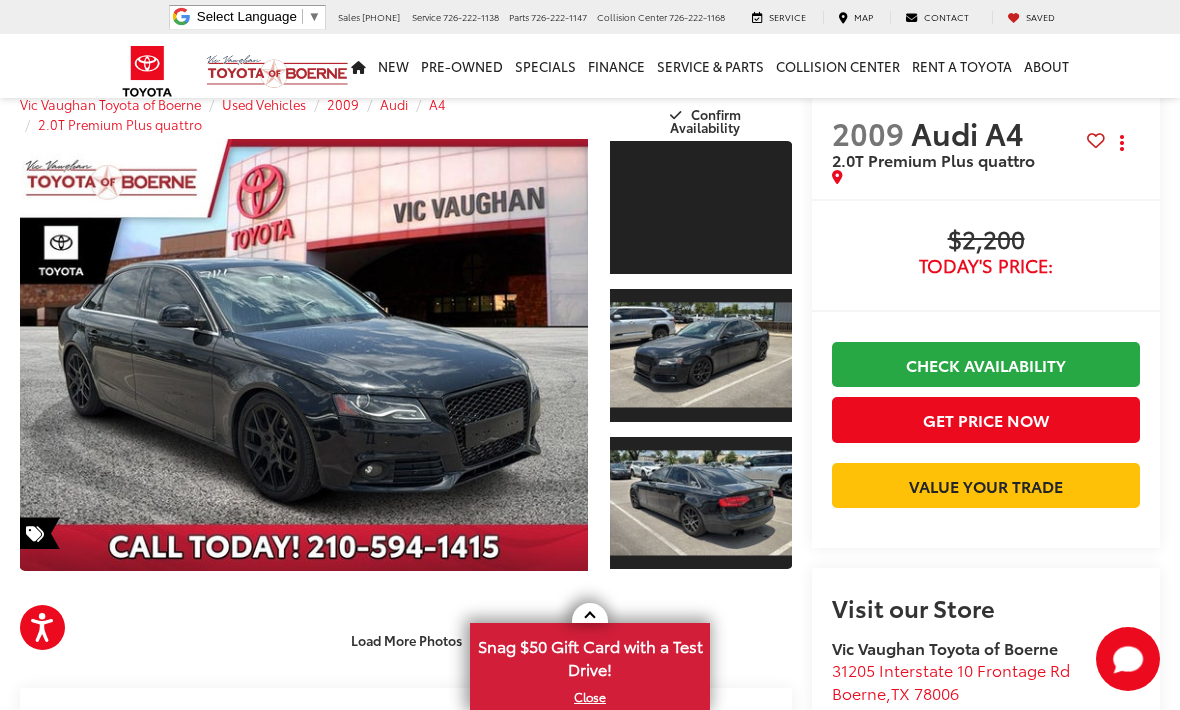 scroll, scrollTop: 0, scrollLeft: 0, axis: both 